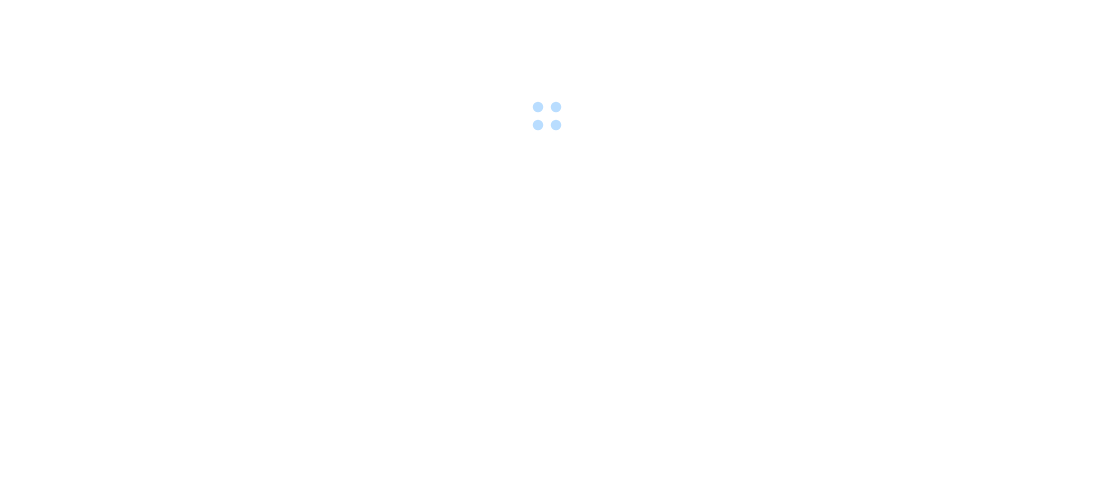 scroll, scrollTop: 0, scrollLeft: 0, axis: both 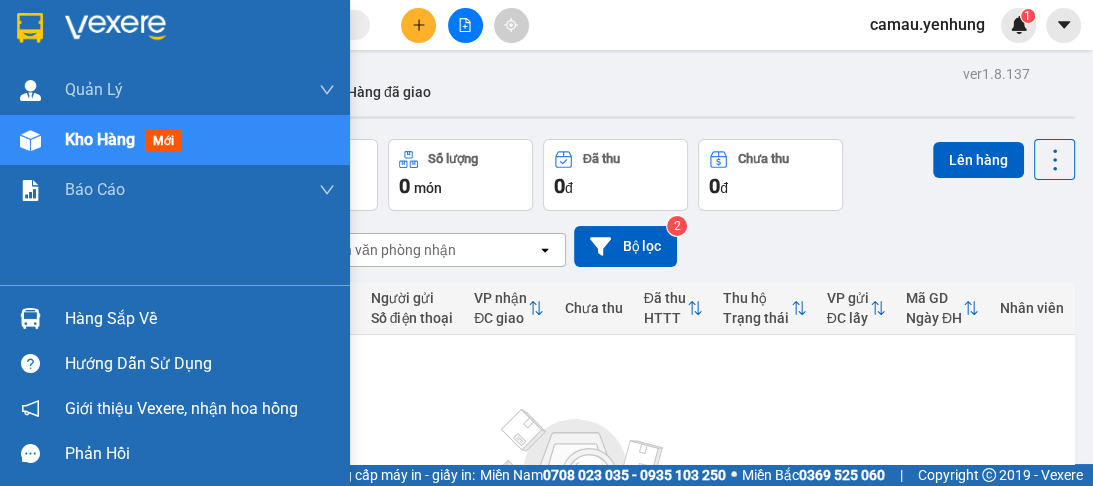 click on "Kho hàng" at bounding box center (100, 139) 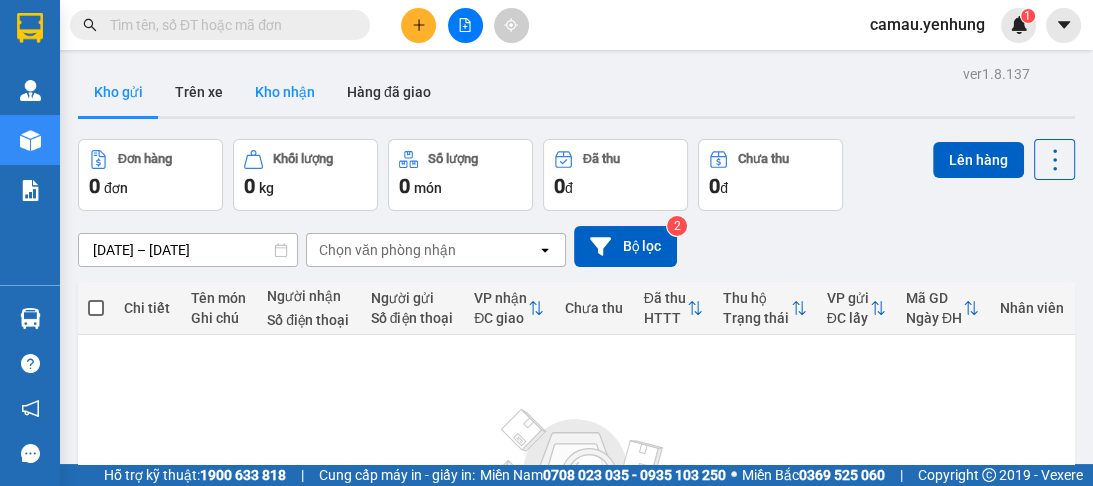 click on "Kho nhận" at bounding box center [285, 92] 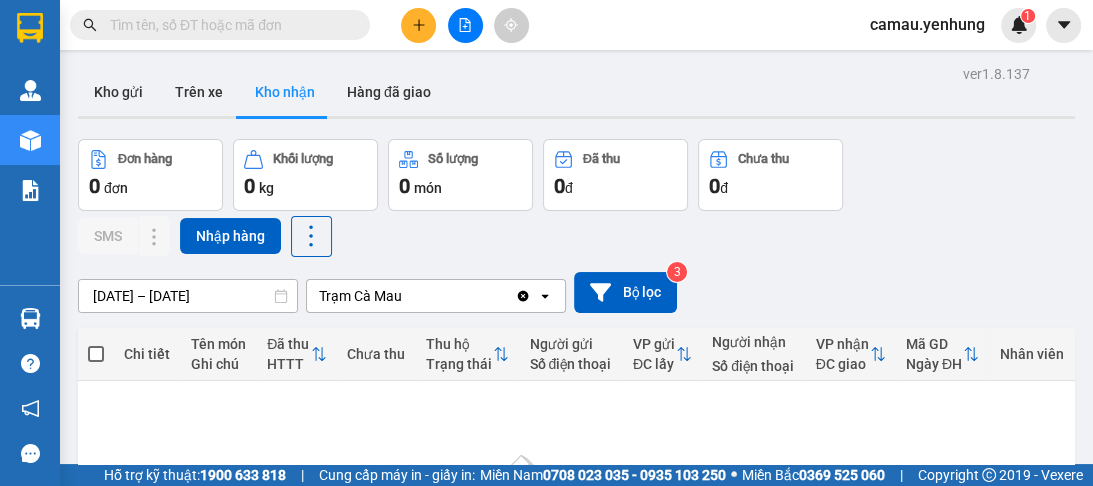 click at bounding box center (228, 25) 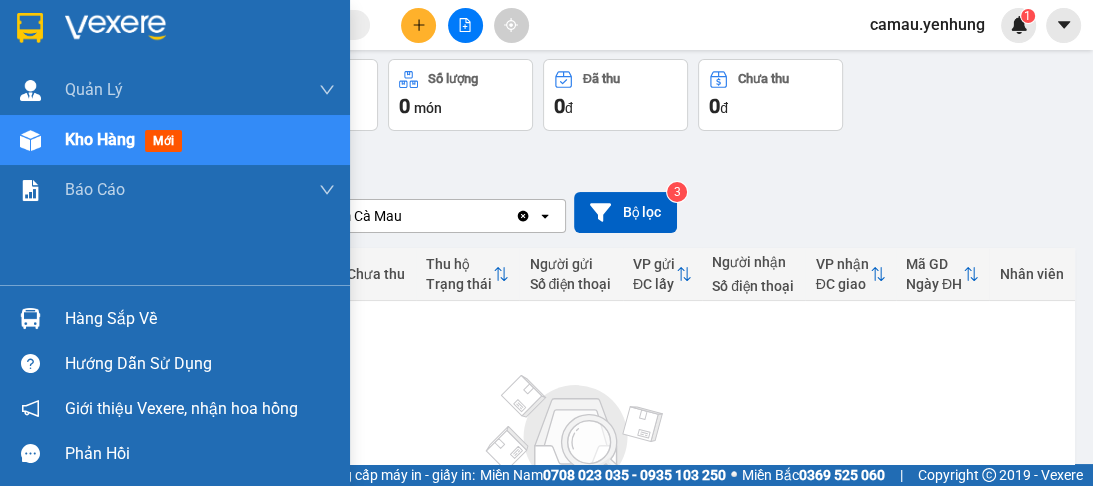 click on "Kho hàng" at bounding box center (100, 139) 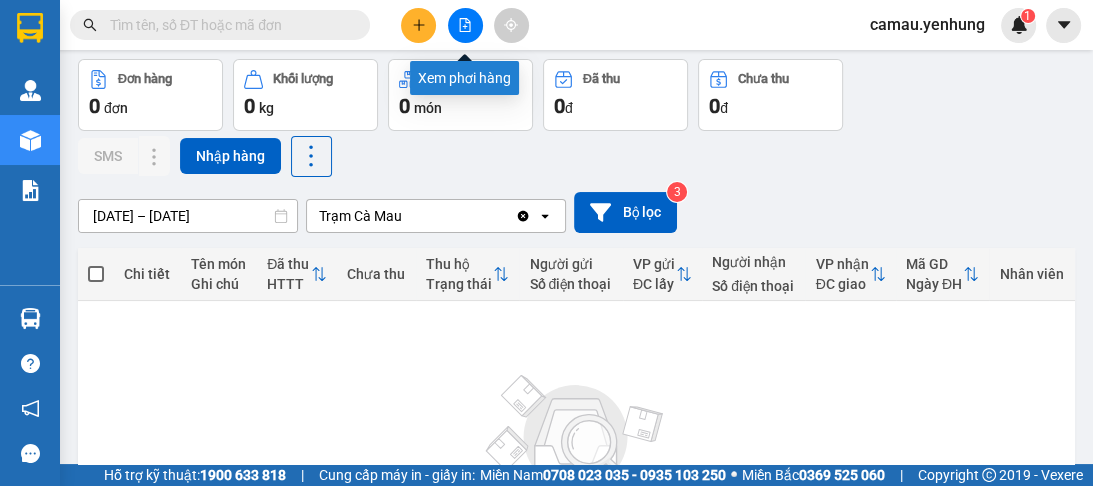 click 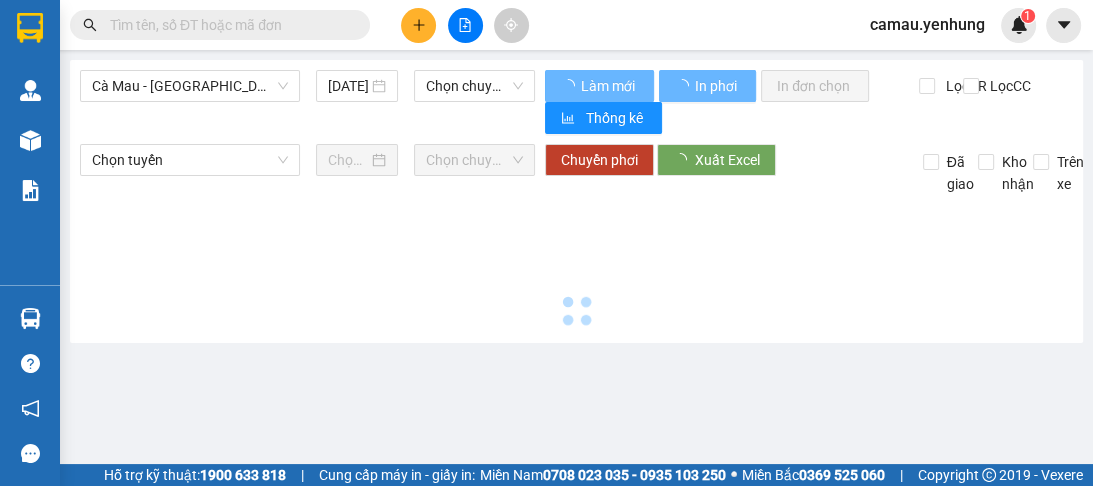 type on "[DATE]" 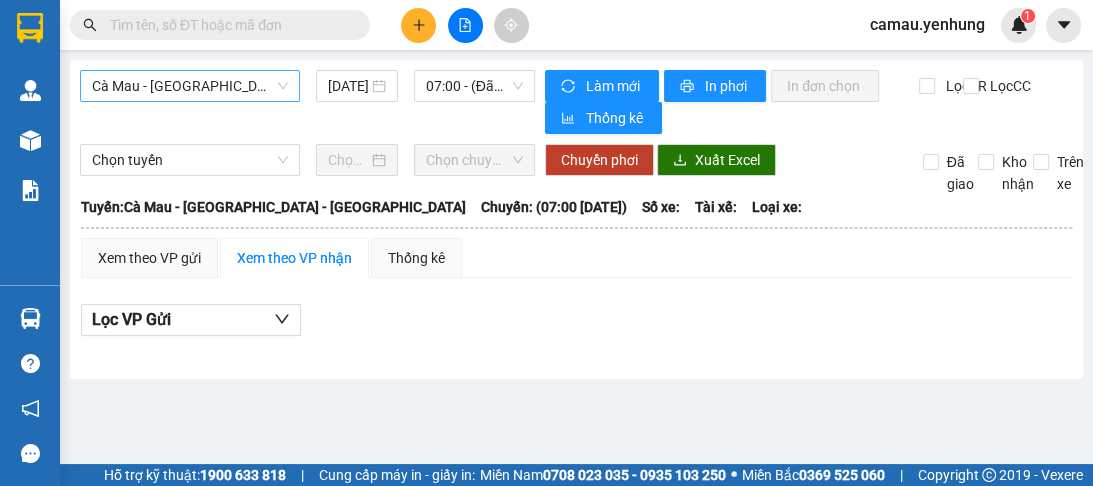click on "Cà Mau - [GEOGRAPHIC_DATA] - [GEOGRAPHIC_DATA]" at bounding box center (190, 86) 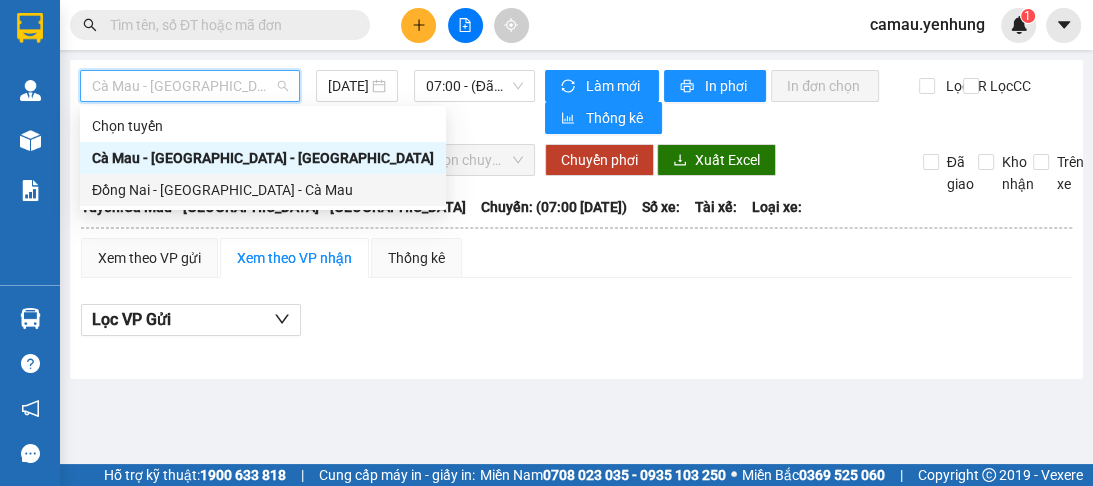 click on "Đồng Nai - [GEOGRAPHIC_DATA] - Cà Mau" at bounding box center [263, 190] 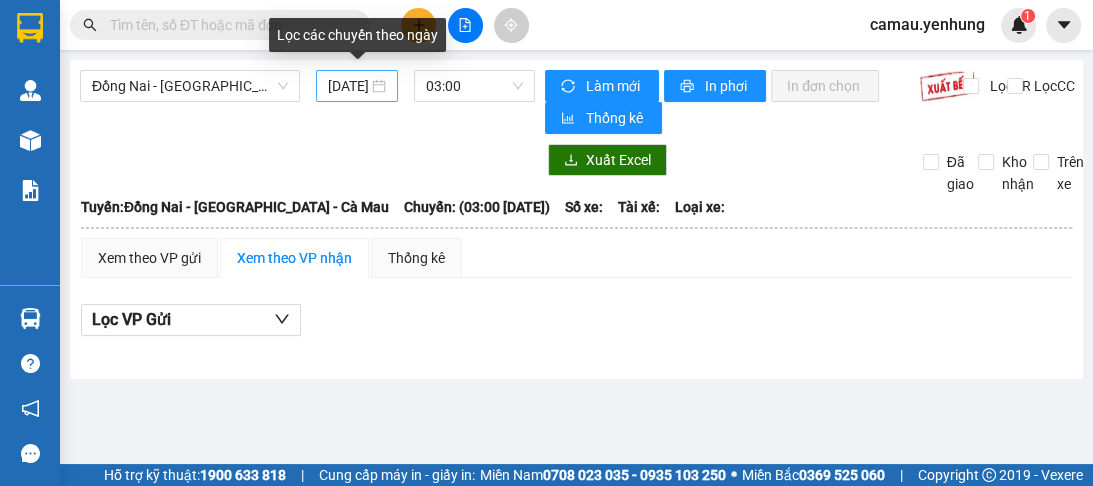 click on "[DATE]" at bounding box center [357, 86] 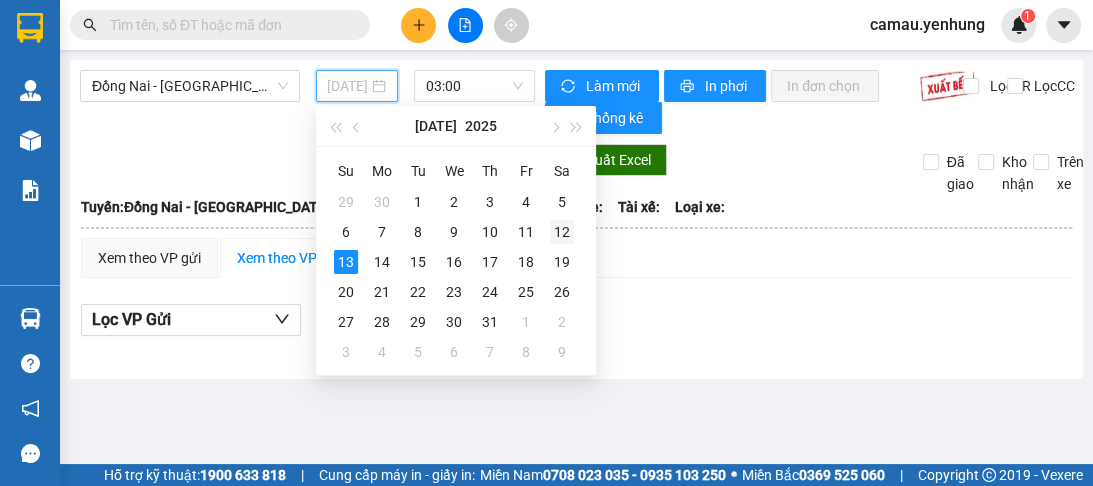 click on "12" at bounding box center [562, 232] 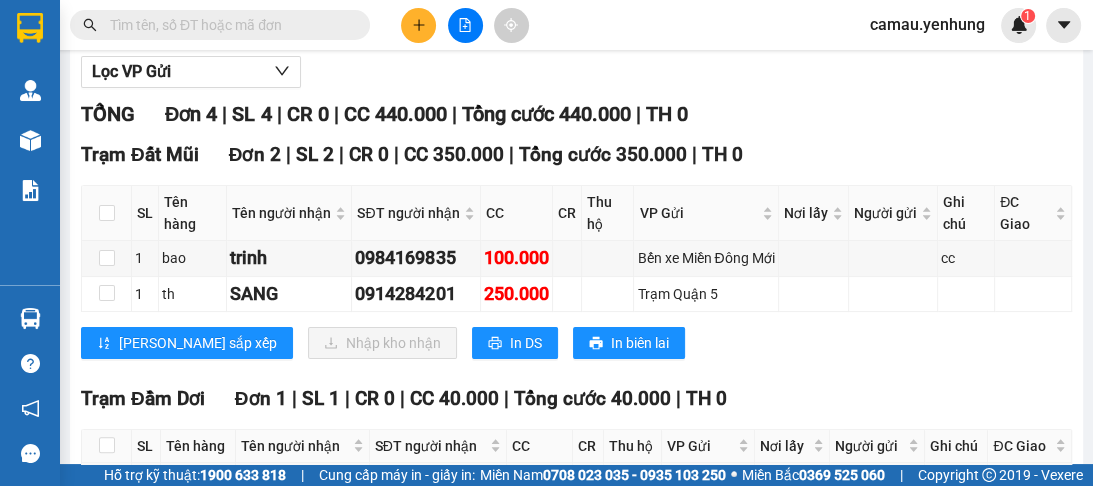 scroll, scrollTop: 8, scrollLeft: 0, axis: vertical 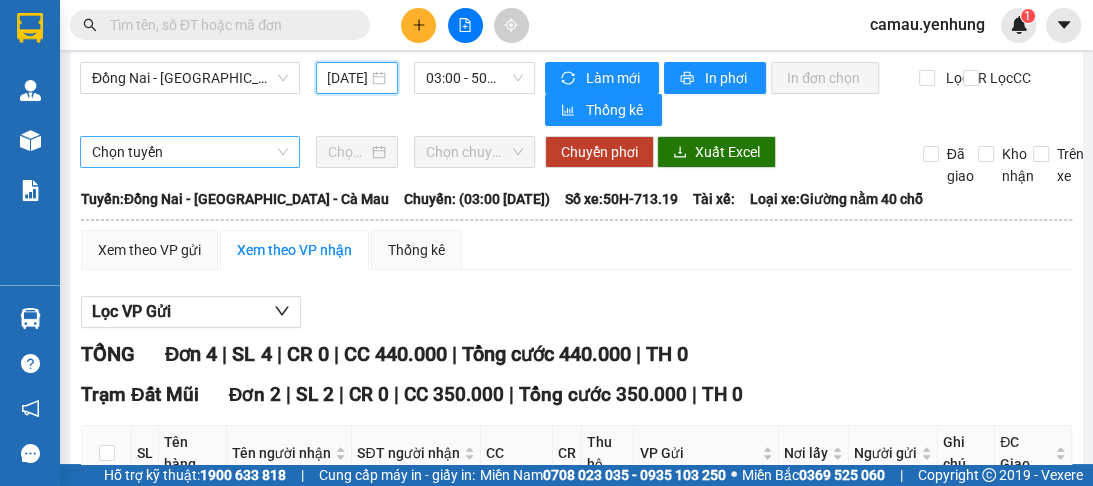 click on "Chọn tuyến" at bounding box center (190, 152) 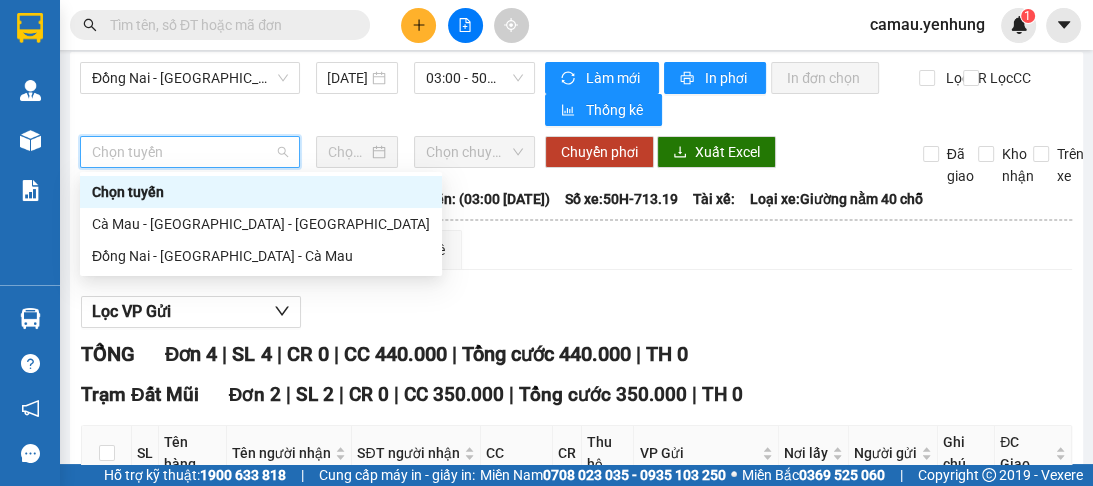 scroll, scrollTop: 0, scrollLeft: 0, axis: both 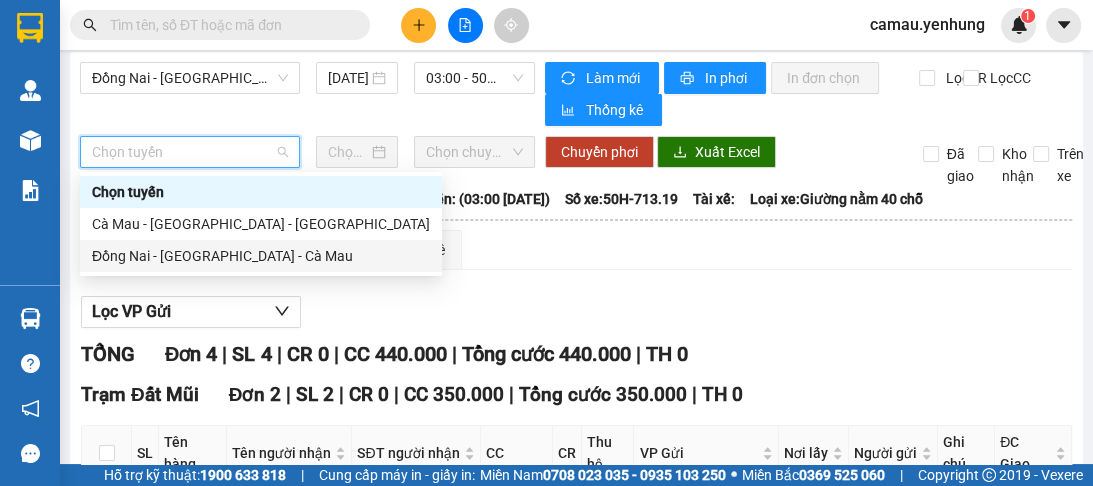 click on "Đồng Nai - [GEOGRAPHIC_DATA] - Cà Mau" at bounding box center (261, 256) 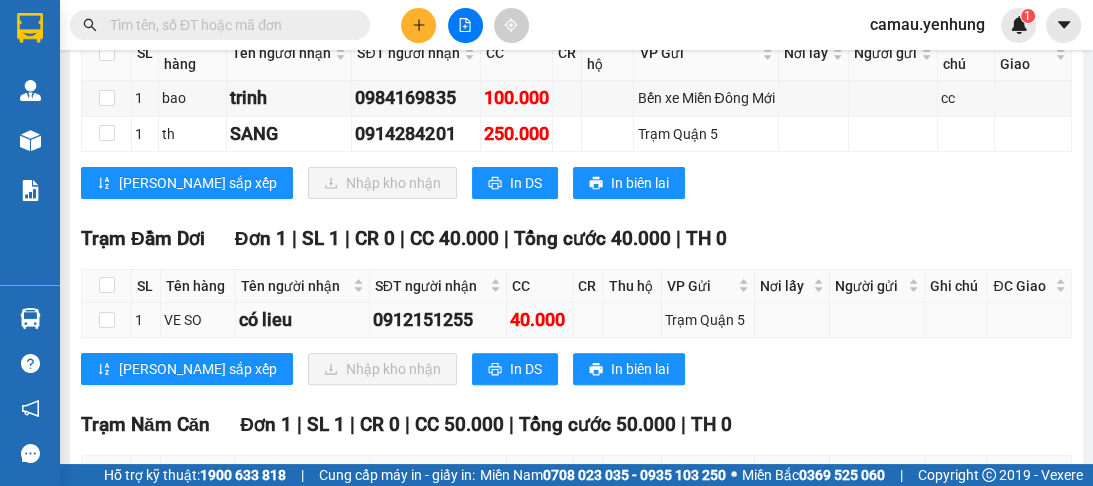 scroll, scrollTop: 8, scrollLeft: 0, axis: vertical 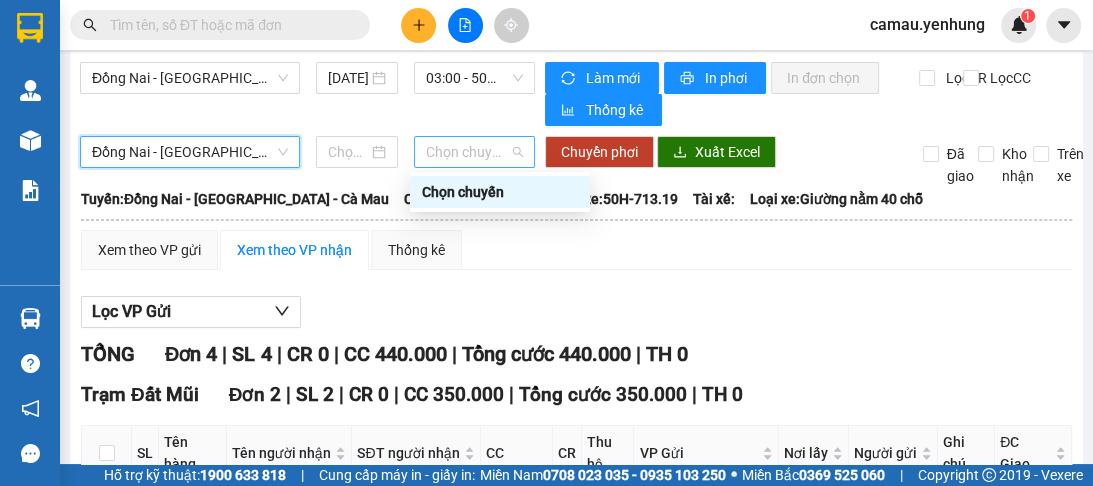 click on "Chọn chuyến" at bounding box center [474, 152] 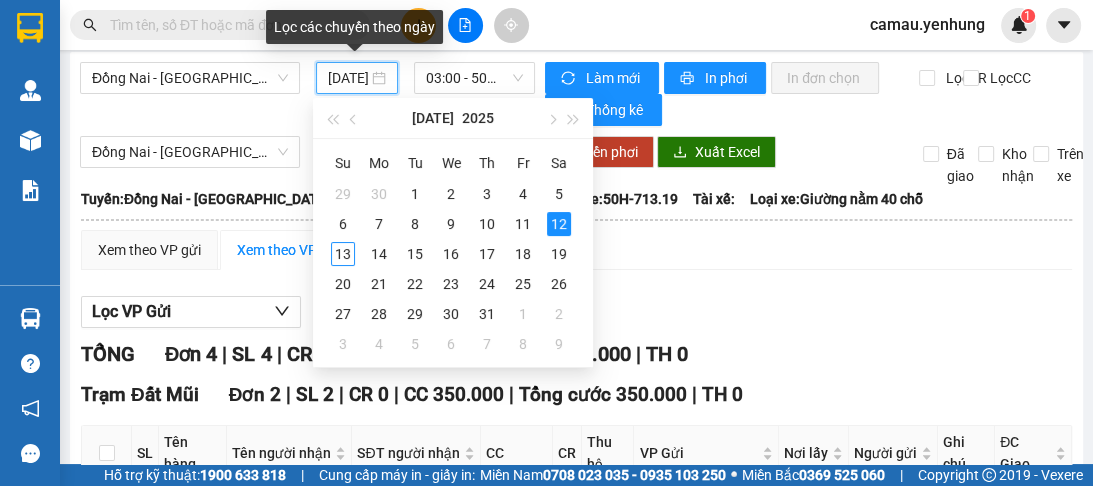 click on "[DATE]" at bounding box center (348, 78) 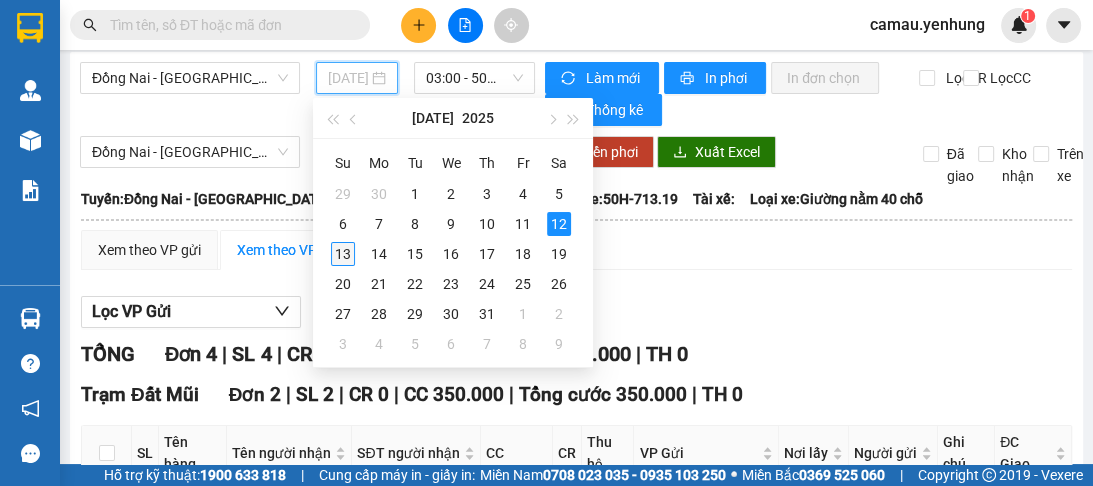 click on "13" at bounding box center [343, 254] 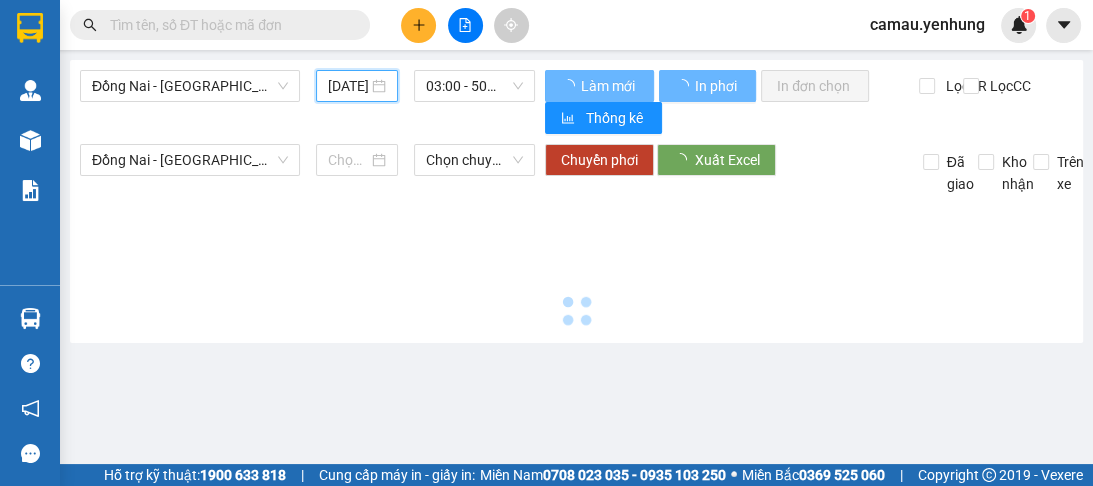 scroll, scrollTop: 0, scrollLeft: 0, axis: both 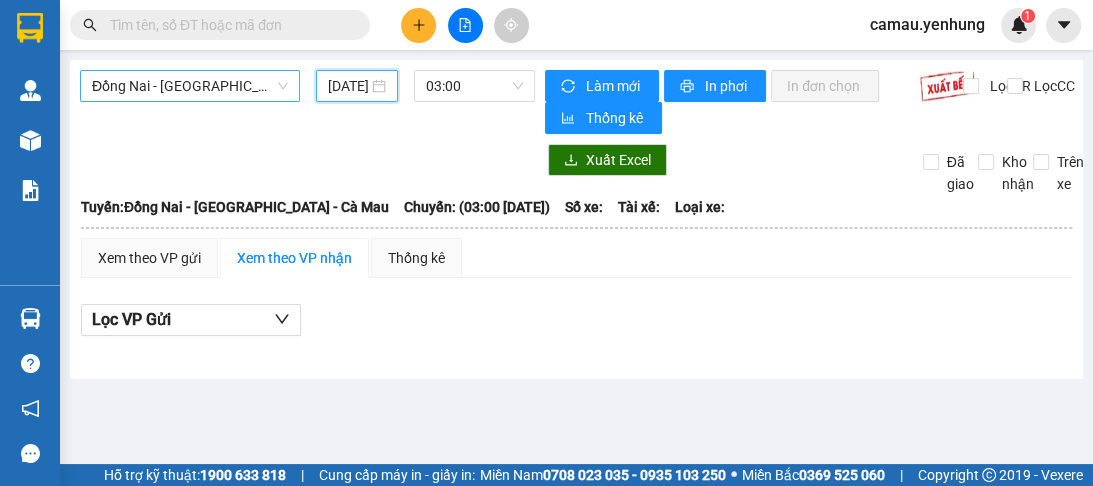 click on "Đồng Nai - [GEOGRAPHIC_DATA] - Cà Mau" at bounding box center (190, 86) 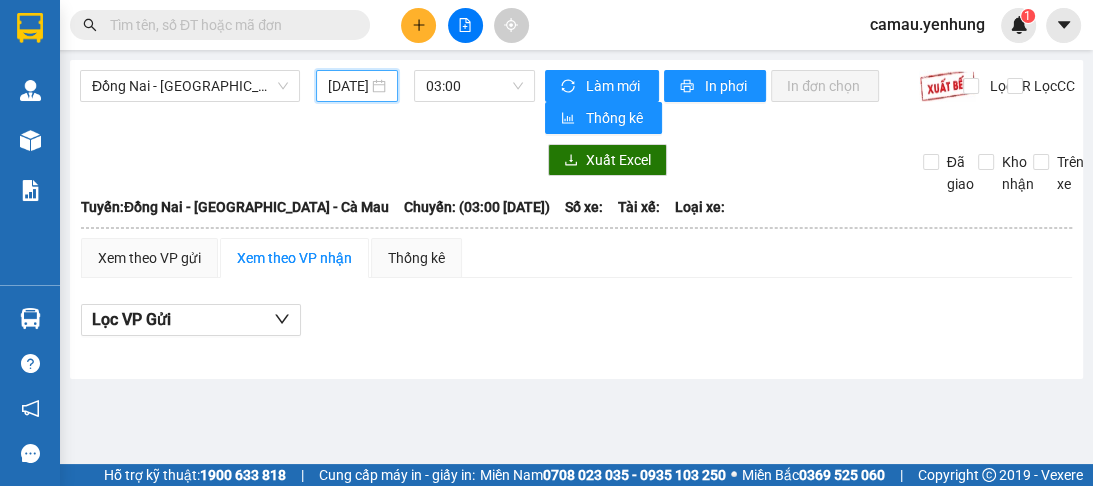 click on "[DATE]" at bounding box center (348, 86) 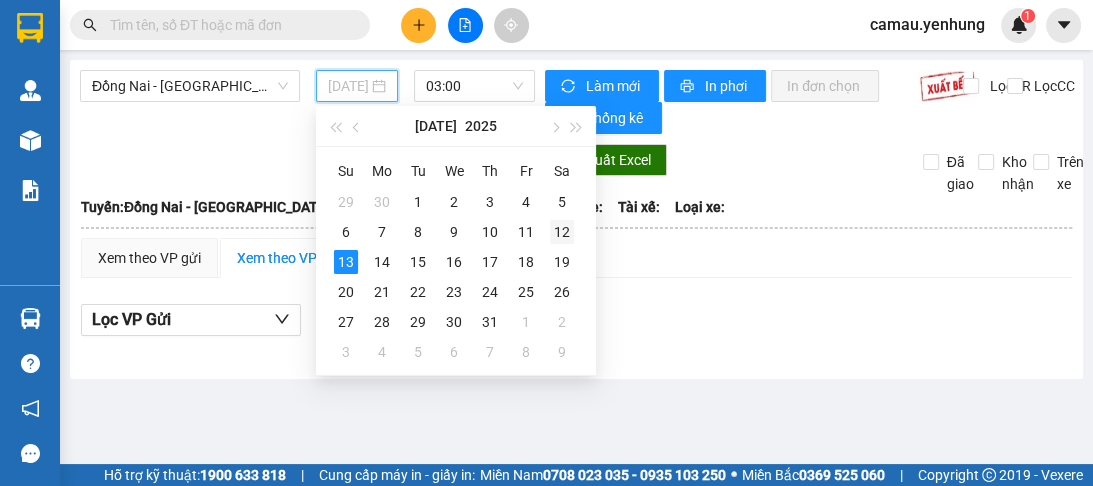 click on "12" at bounding box center [562, 232] 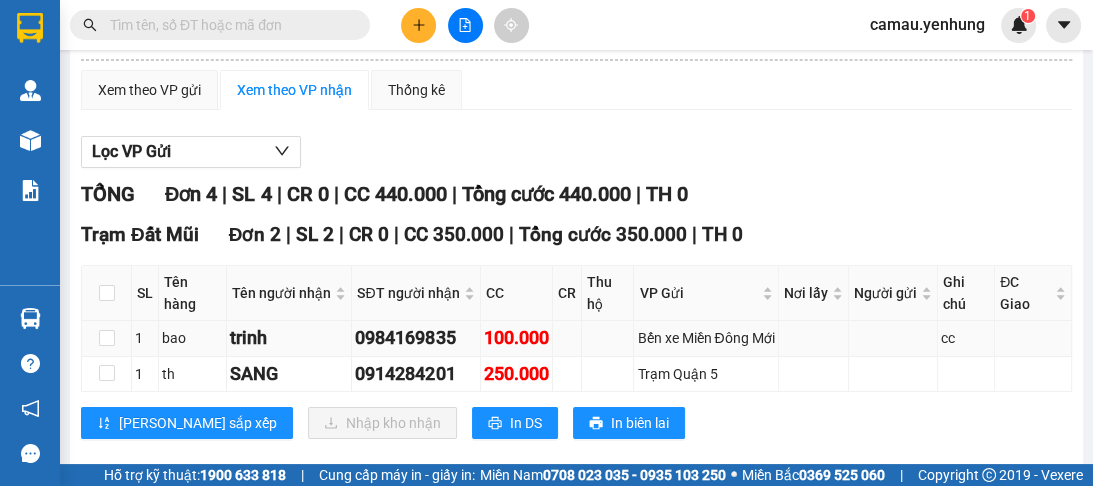 scroll, scrollTop: 0, scrollLeft: 0, axis: both 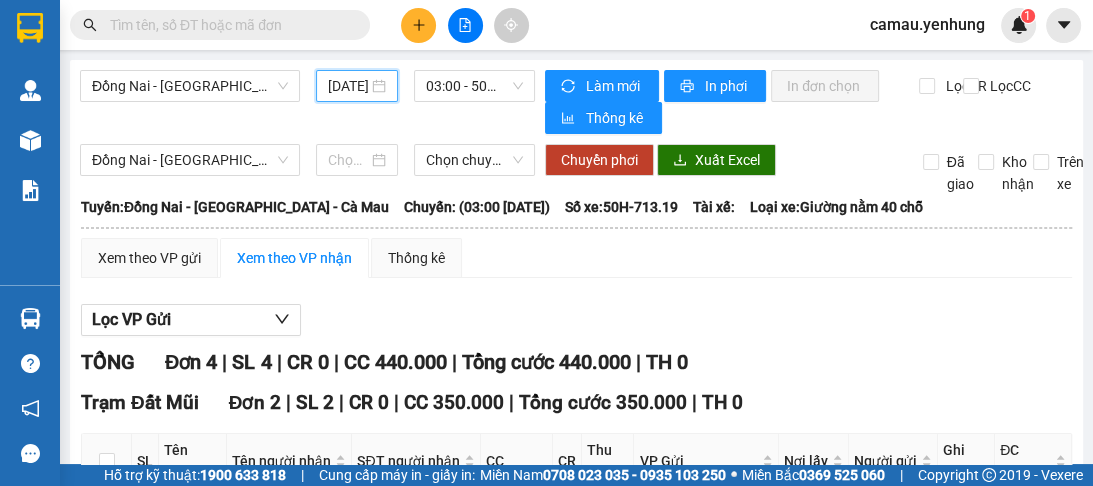 click on "Xem theo VP nhận" at bounding box center [294, 258] 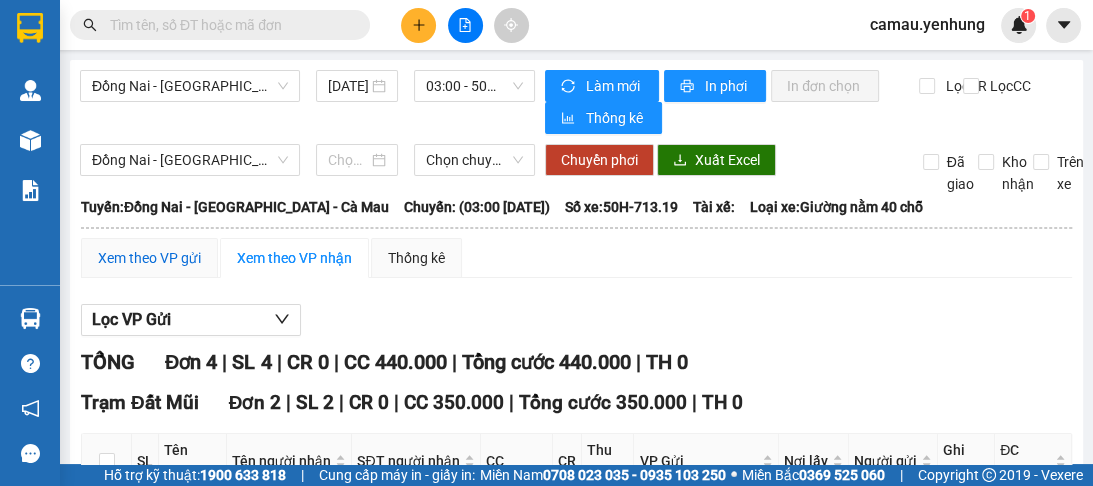 click on "Xem theo VP gửi" at bounding box center (149, 258) 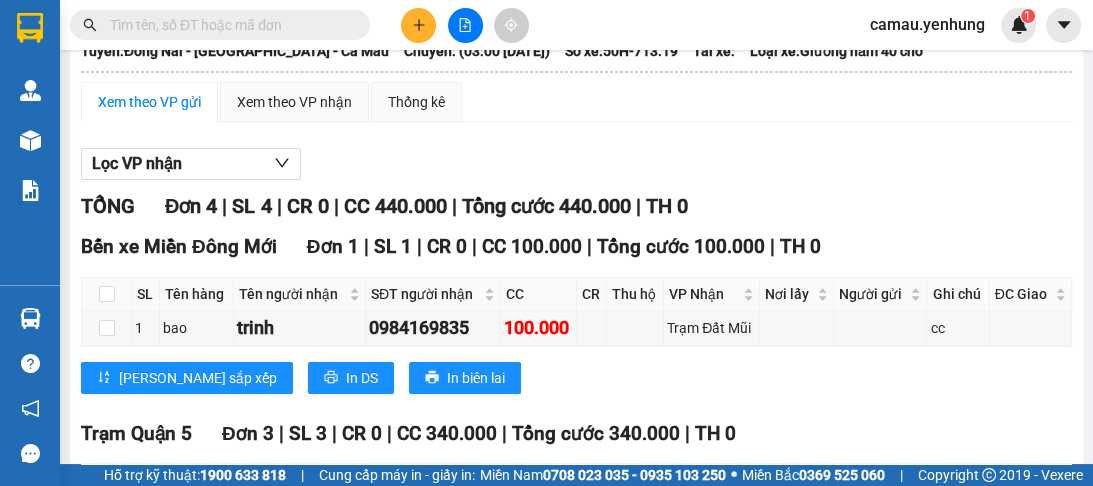 scroll, scrollTop: 0, scrollLeft: 0, axis: both 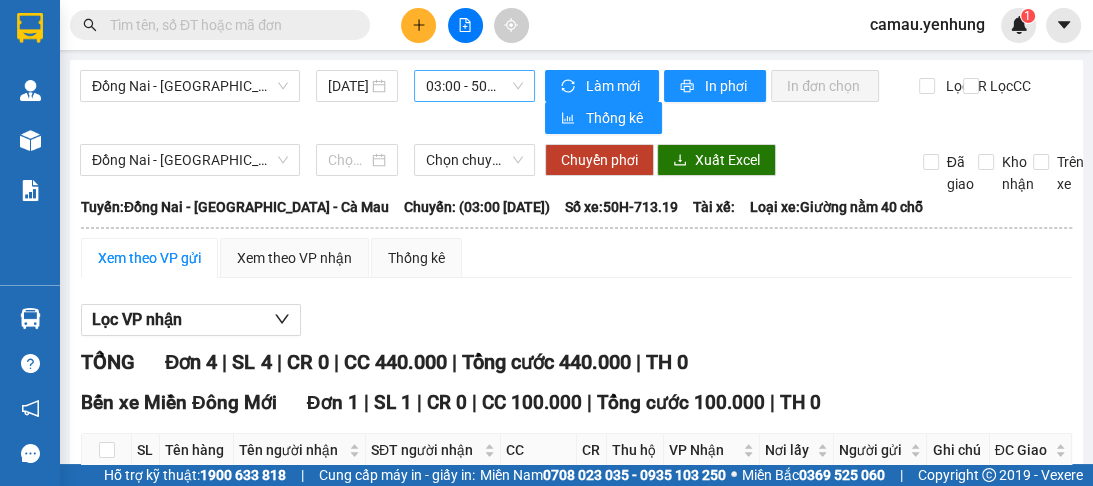 click on "03:00     - 50H-713.19" at bounding box center (474, 86) 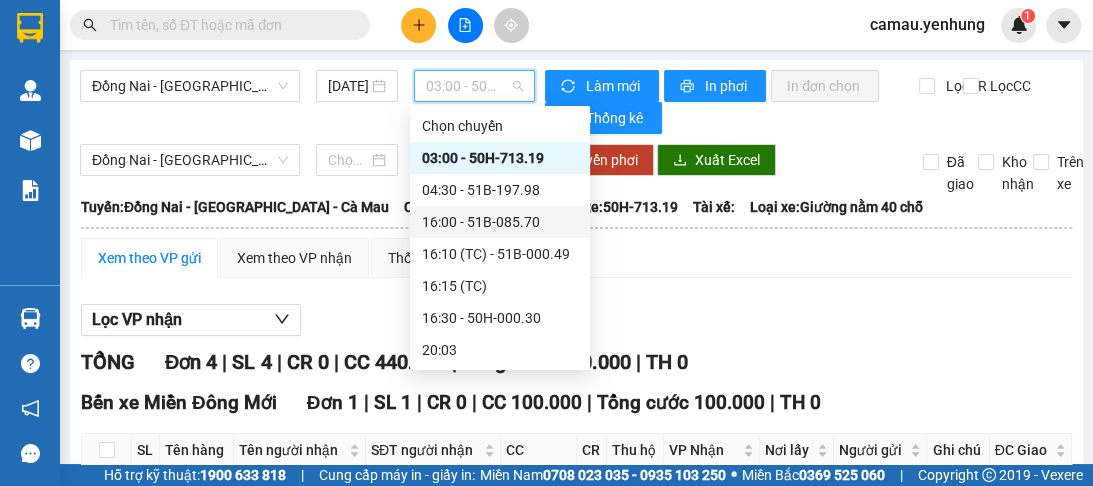click on "16:00     - 51B-085.70" at bounding box center [500, 222] 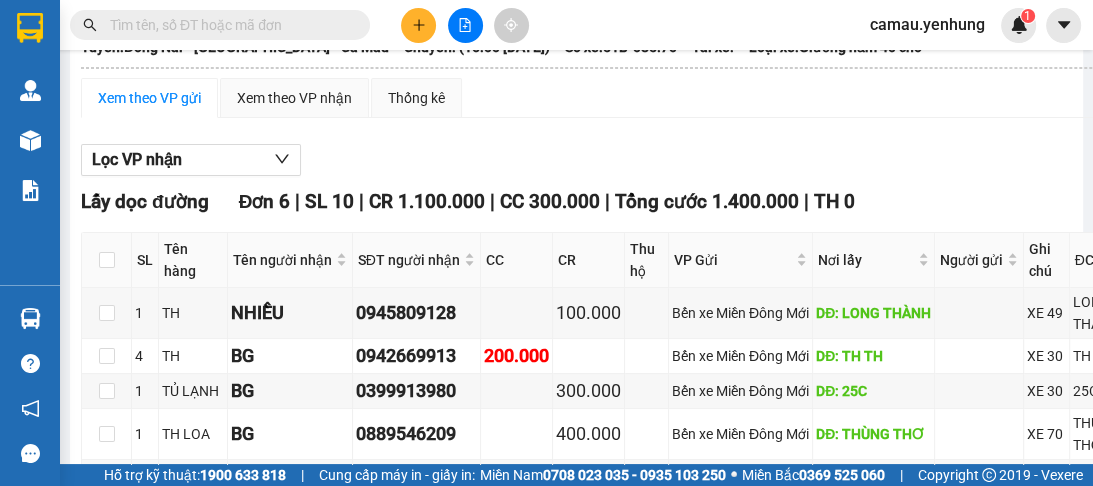 scroll, scrollTop: 0, scrollLeft: 0, axis: both 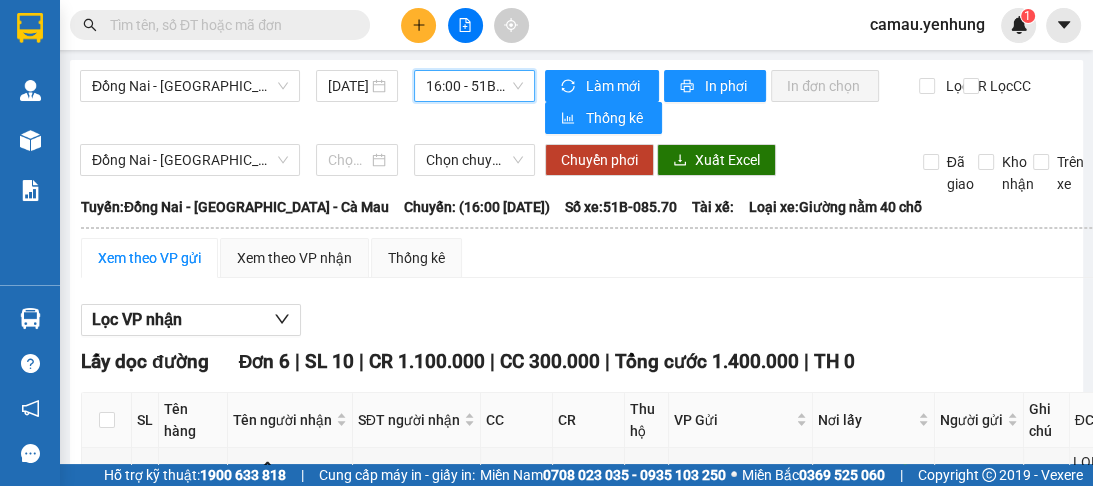 click on "16:00     - 51B-085.70" at bounding box center (474, 86) 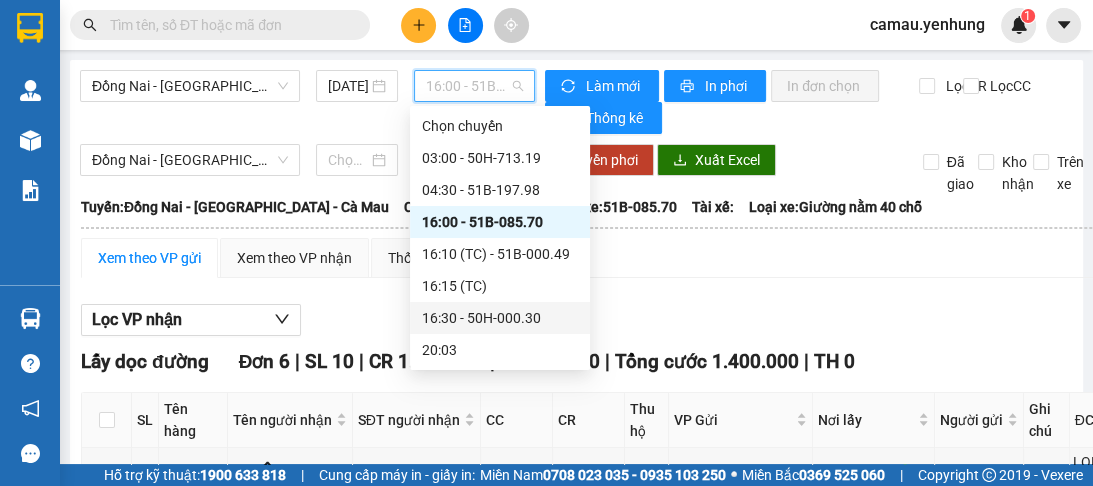 click on "16:30     - 50H-000.30" at bounding box center [500, 318] 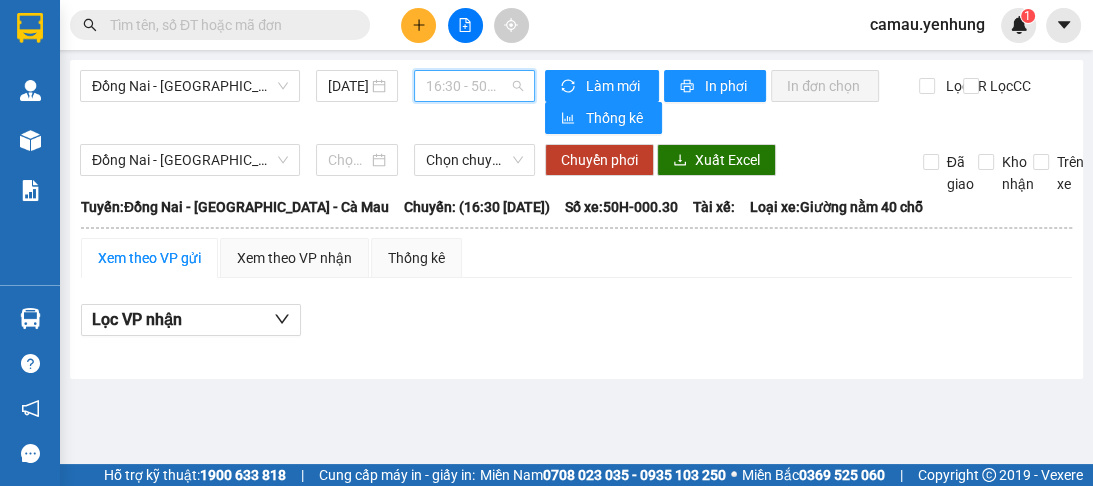 click on "16:30     - 50H-000.30" at bounding box center (474, 86) 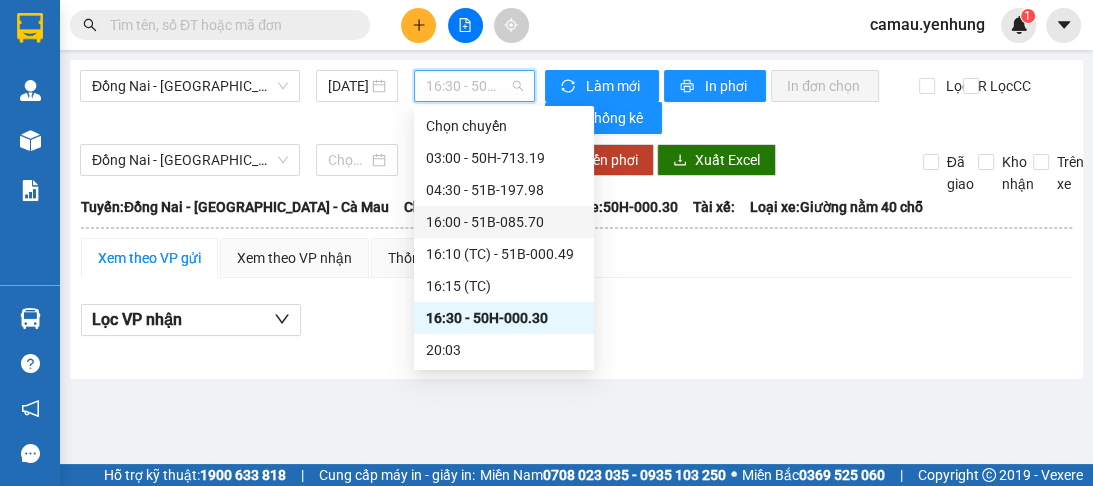 click on "16:00     - 51B-085.70" at bounding box center [504, 222] 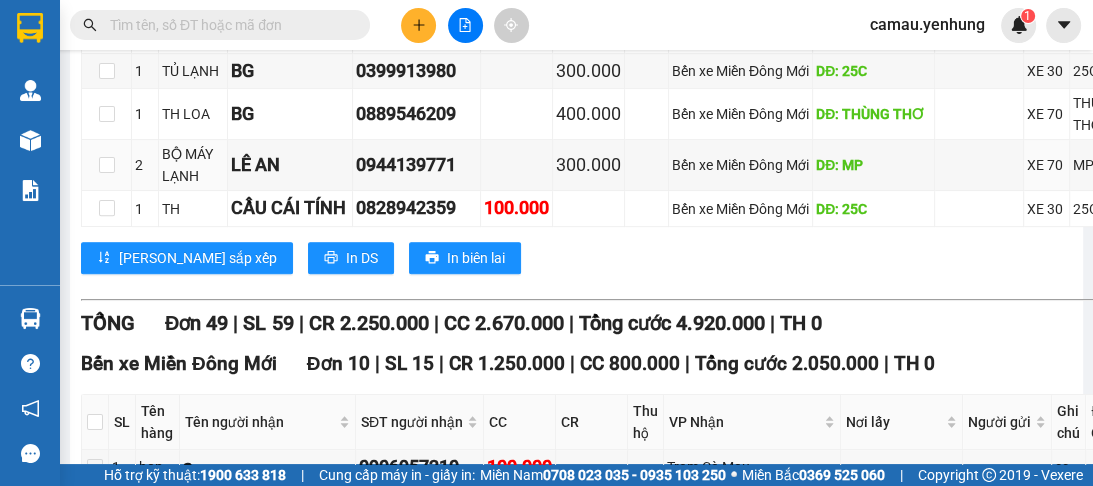 scroll, scrollTop: 800, scrollLeft: 0, axis: vertical 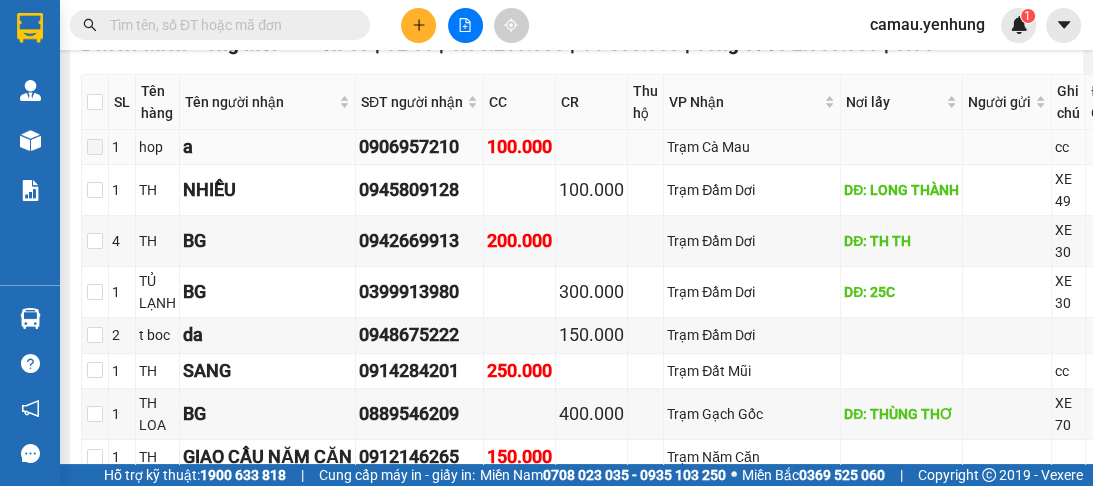 click at bounding box center [95, 147] 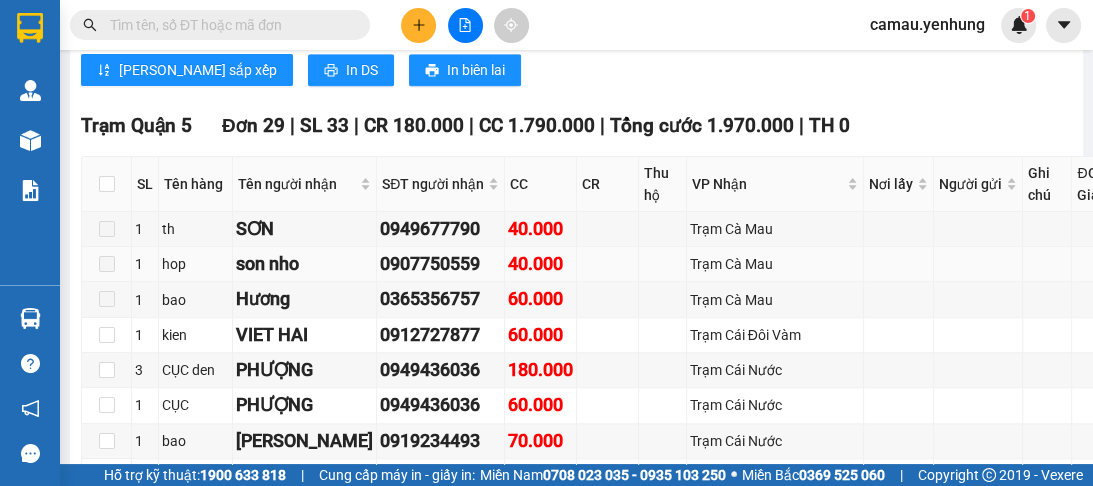 scroll, scrollTop: 1440, scrollLeft: 0, axis: vertical 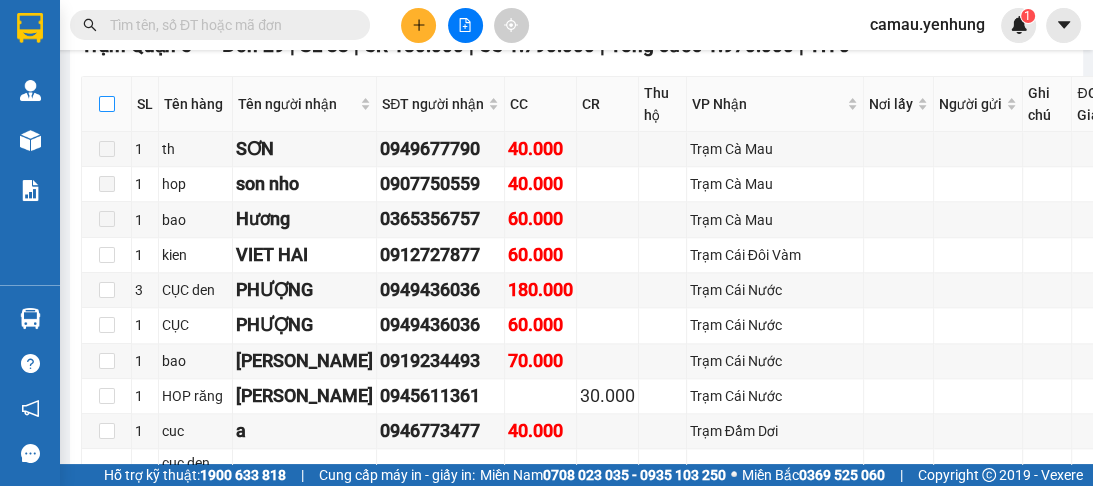 click at bounding box center [107, 104] 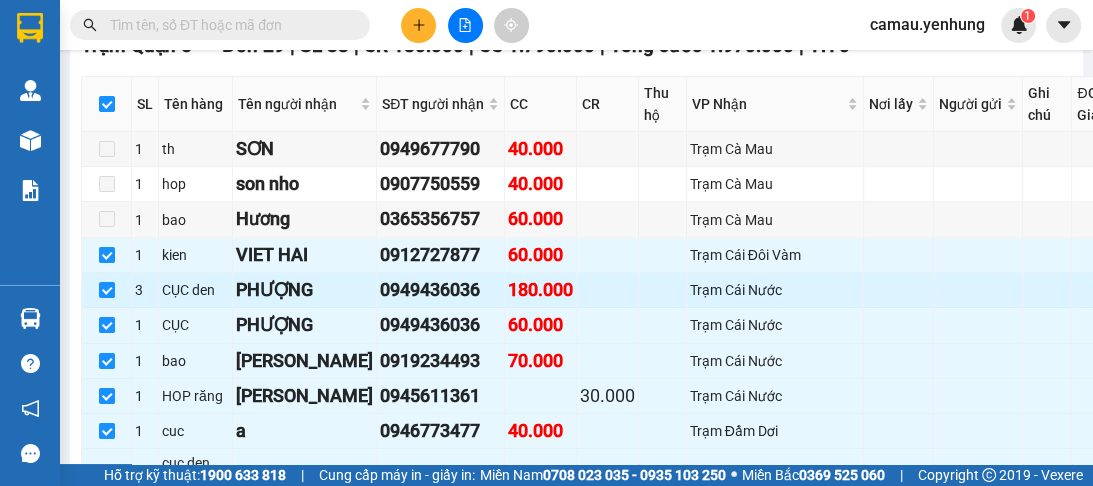 scroll, scrollTop: 1520, scrollLeft: 0, axis: vertical 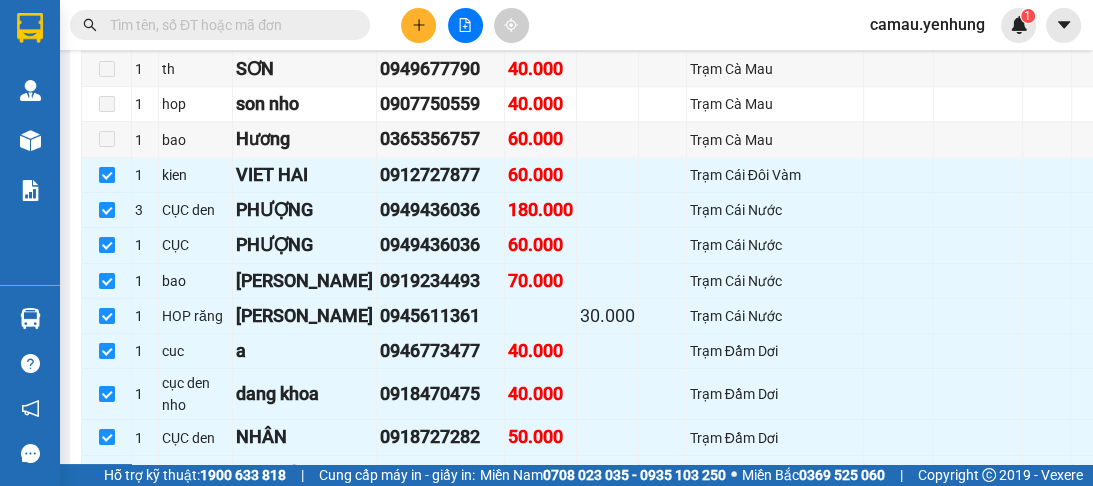 click at bounding box center (107, 24) 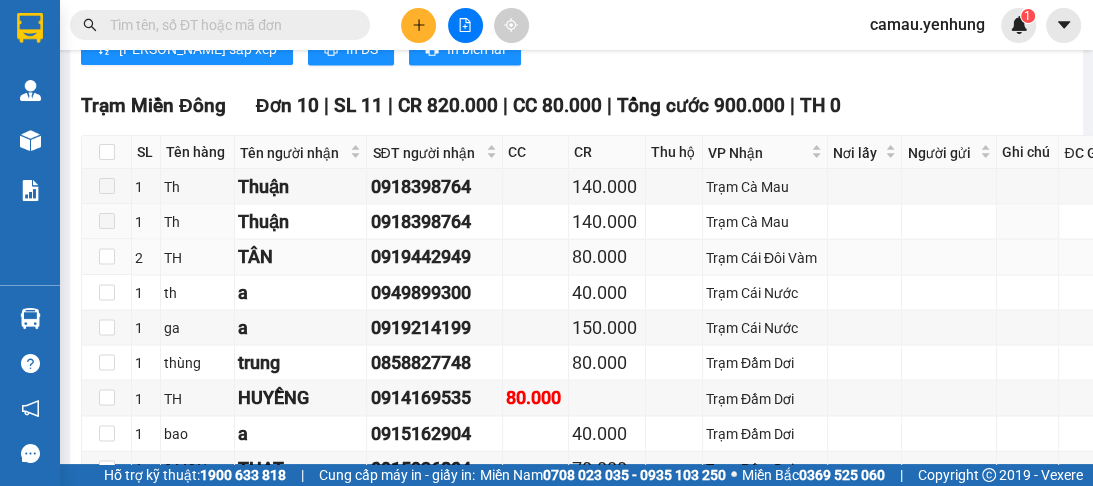 scroll, scrollTop: 2720, scrollLeft: 0, axis: vertical 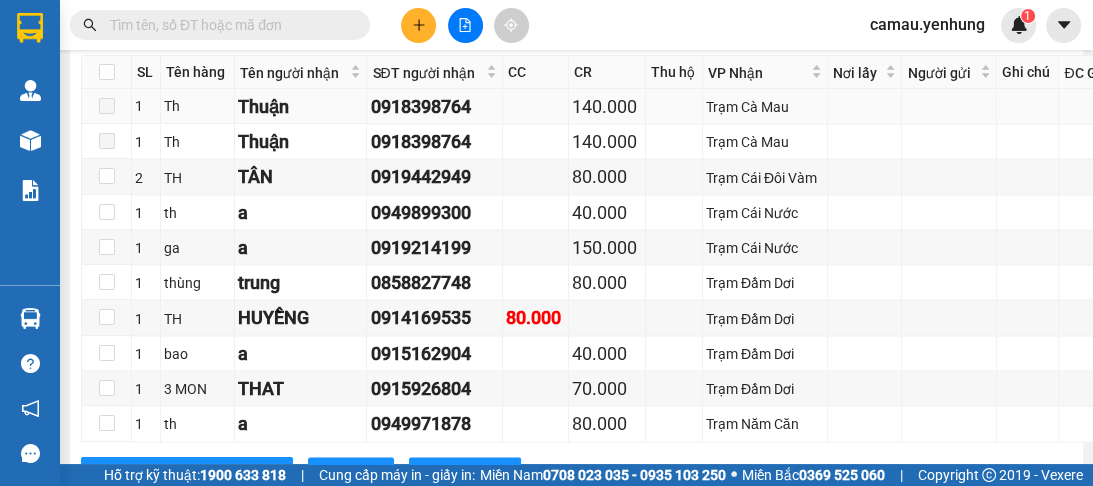 click at bounding box center [107, 106] 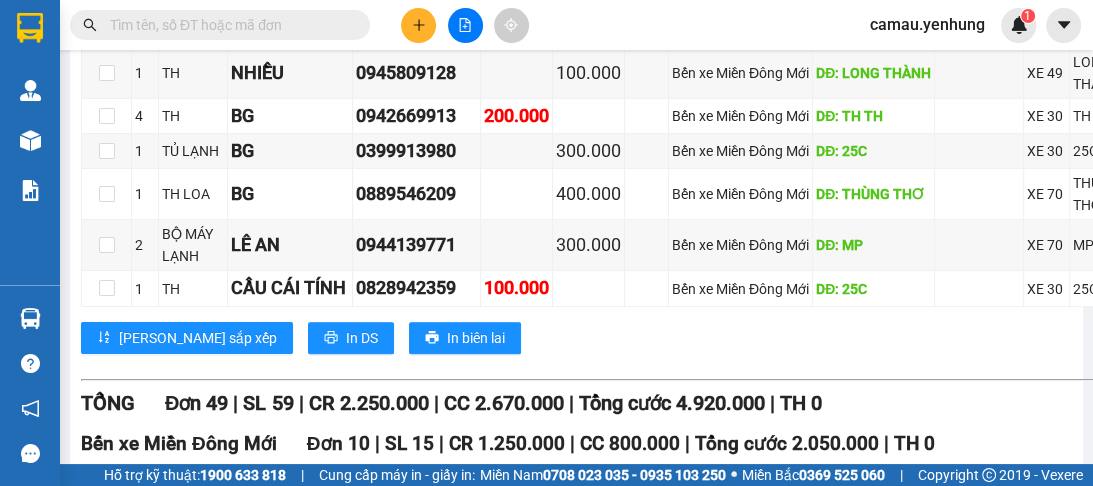 scroll, scrollTop: 0, scrollLeft: 0, axis: both 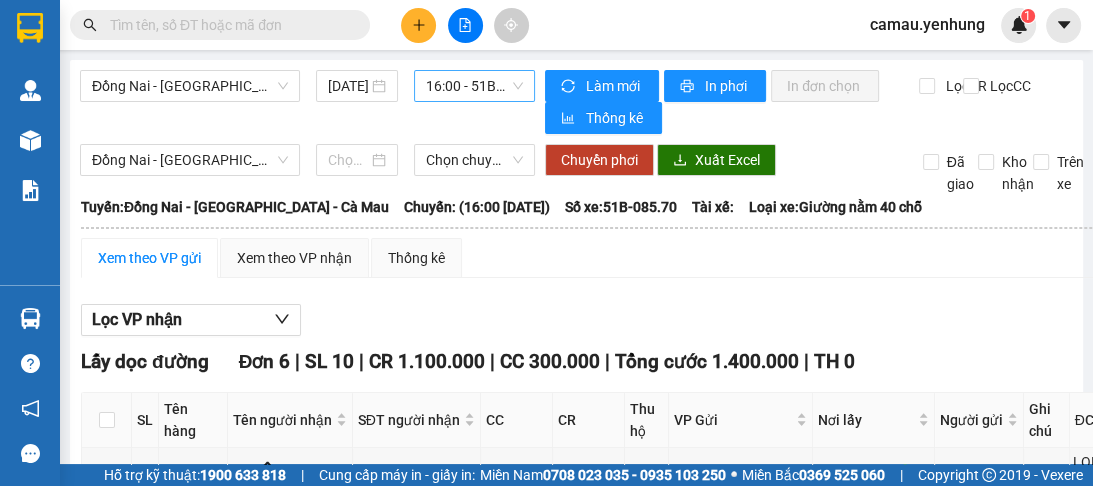 click on "16:00     - 51B-085.70" at bounding box center (474, 86) 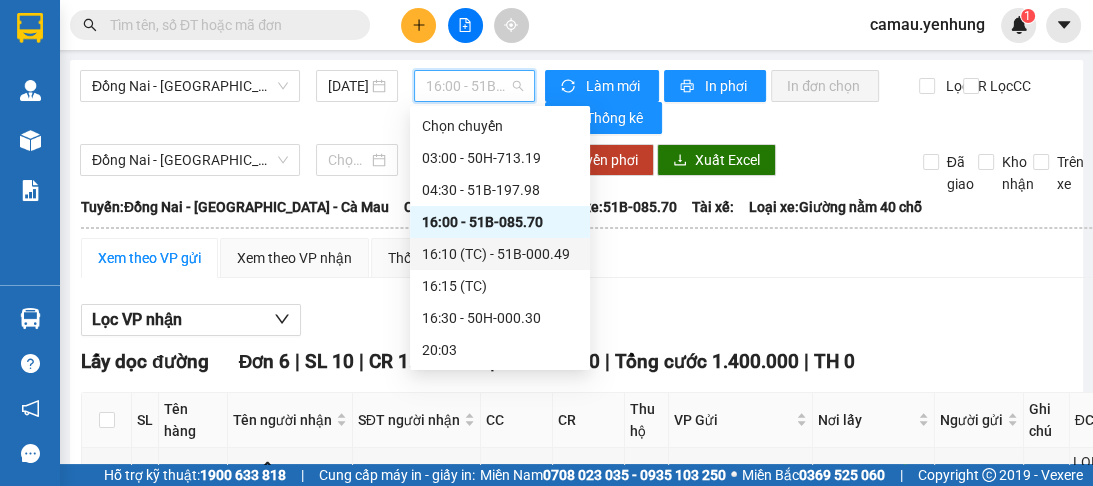 click on "16:10   (TC)   - 51B-000.49" at bounding box center (500, 254) 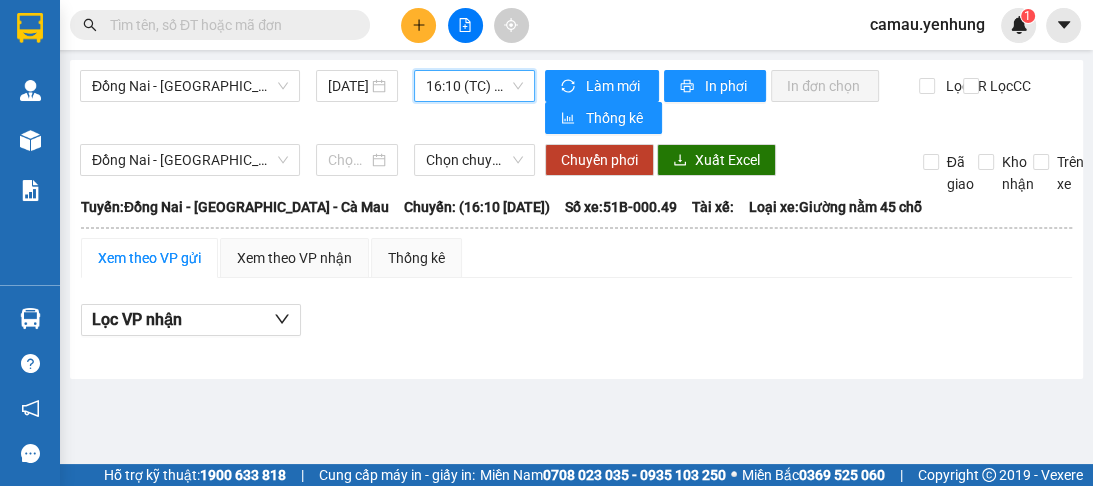 click on "16:10   (TC)   - 51B-000.49" at bounding box center [474, 86] 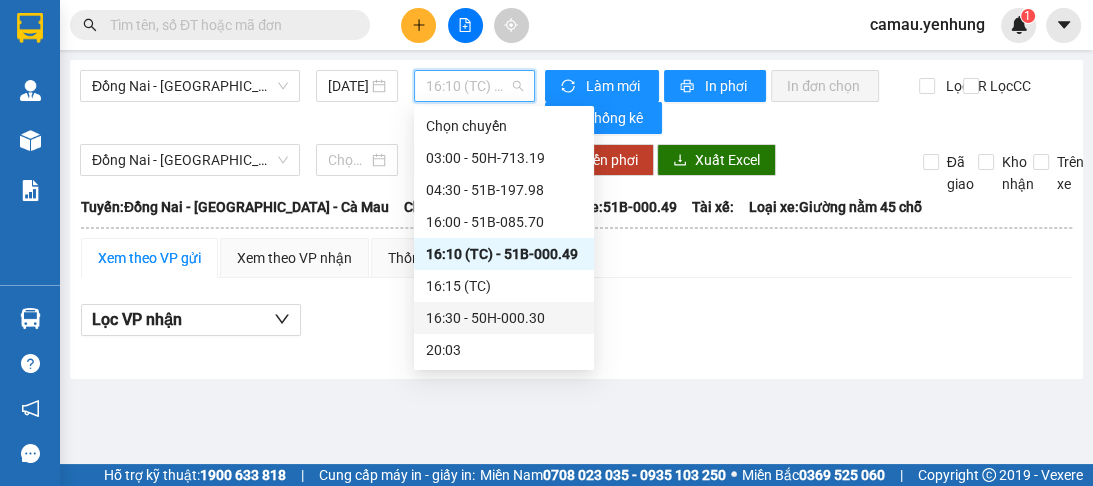 click on "16:30     - 50H-000.30" at bounding box center (504, 318) 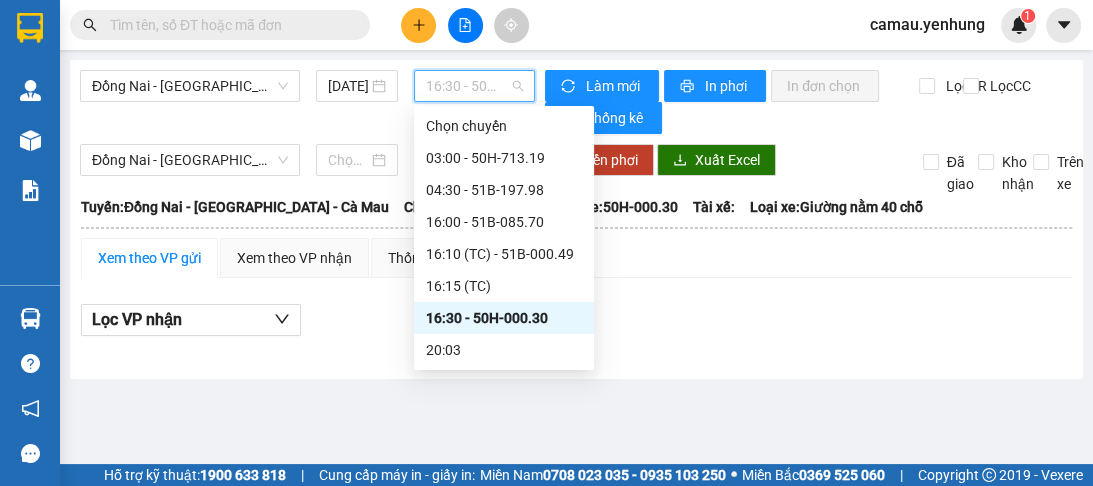 click on "16:30     - 50H-000.30" at bounding box center (474, 86) 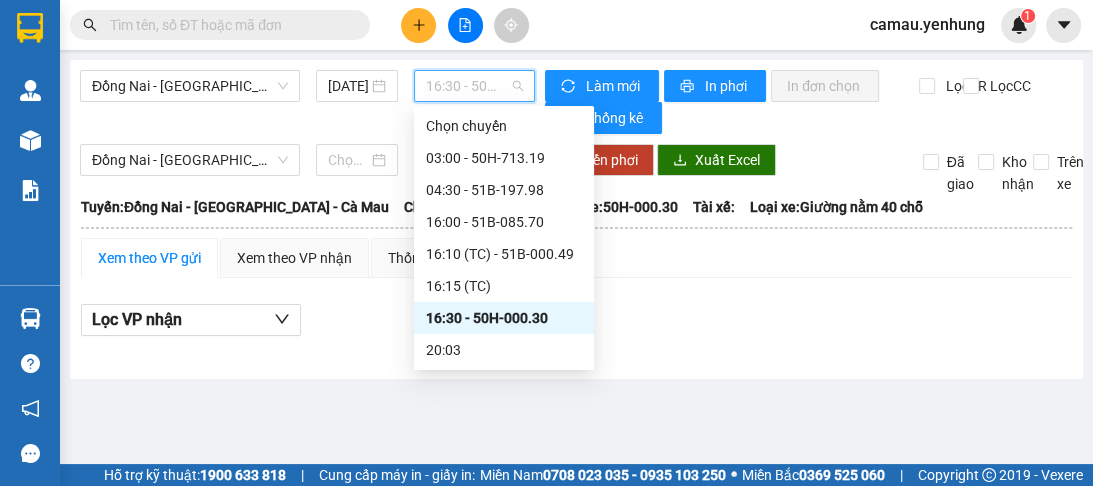 click on "16:30     - 50H-000.30" at bounding box center (504, 318) 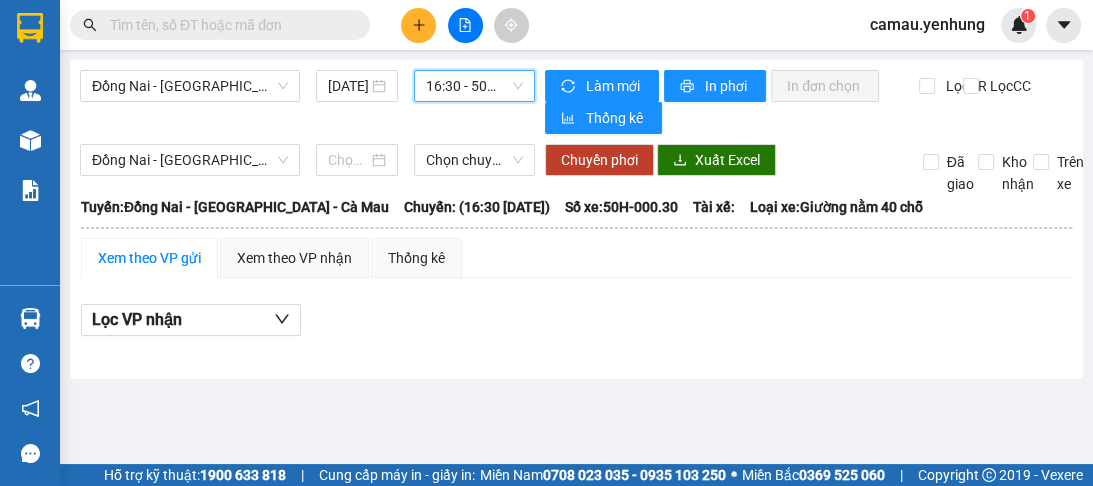 click on "16:30     - 50H-000.30" at bounding box center [474, 86] 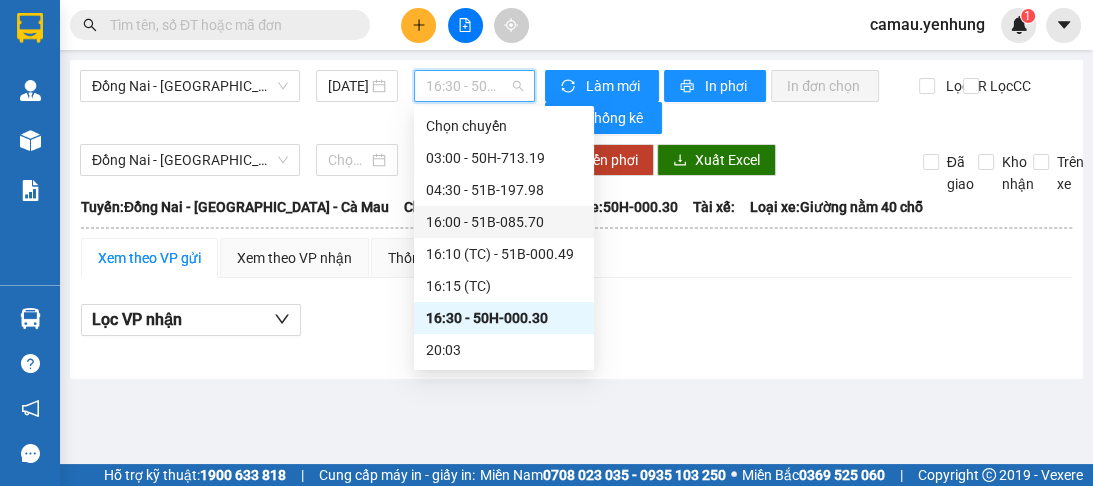 click on "16:00     - 51B-085.70" at bounding box center [504, 222] 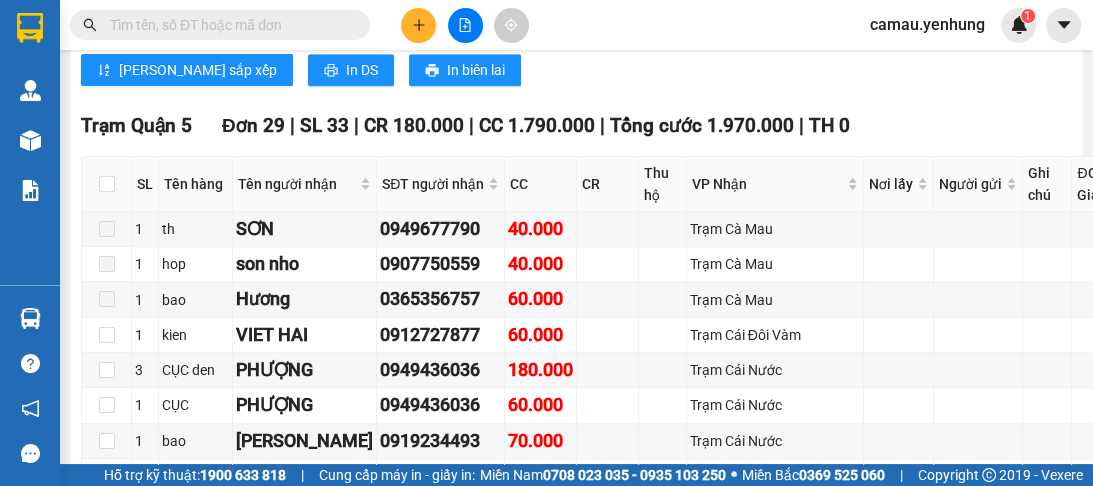 scroll, scrollTop: 1440, scrollLeft: 0, axis: vertical 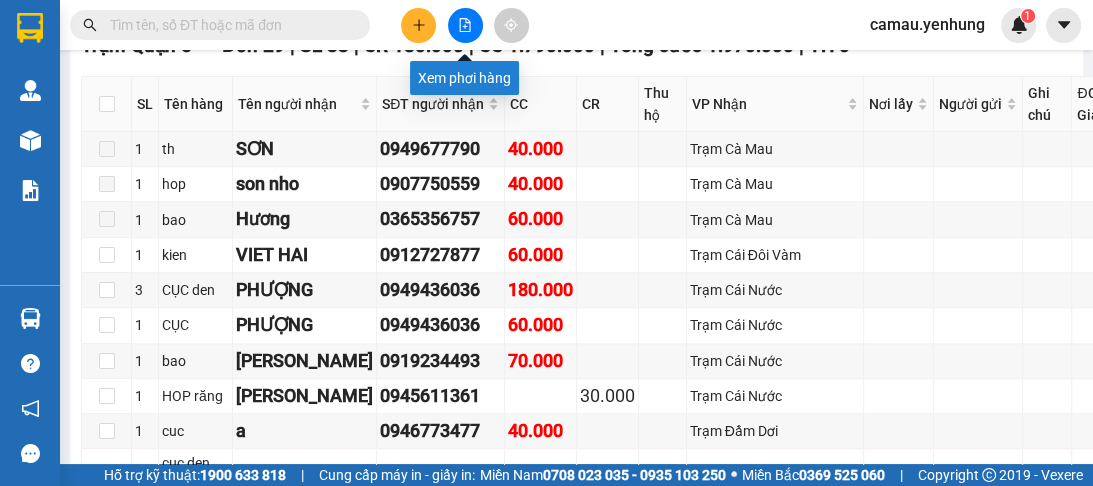click 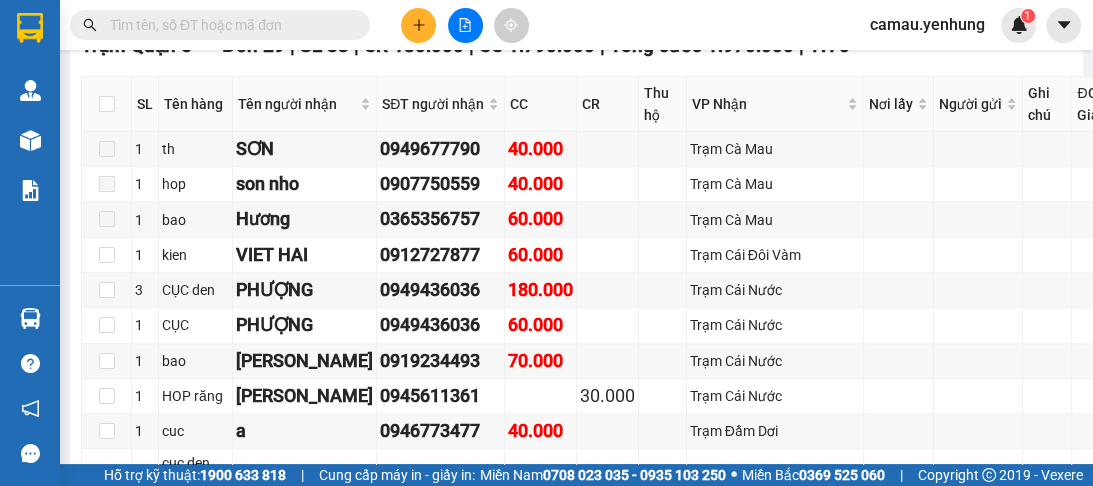 click 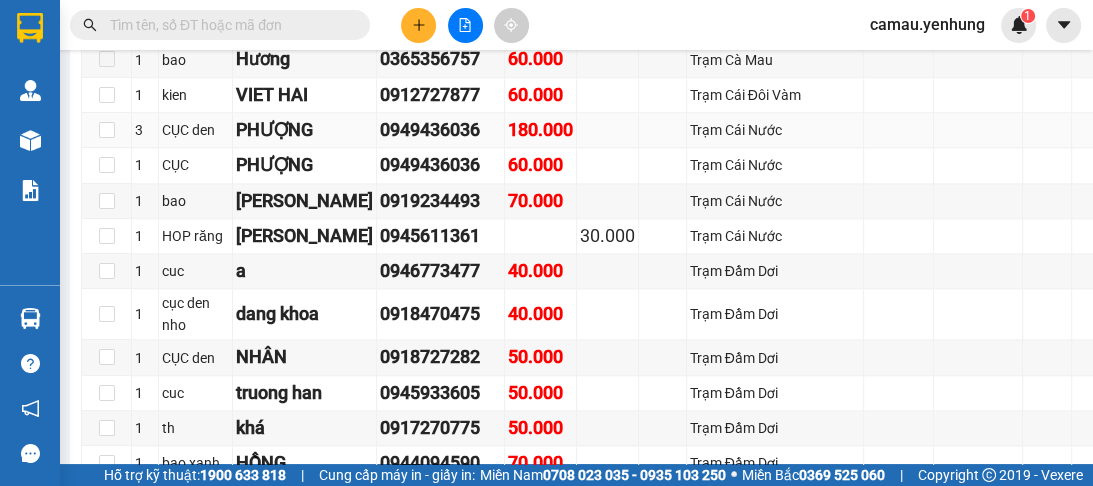 scroll, scrollTop: 1520, scrollLeft: 0, axis: vertical 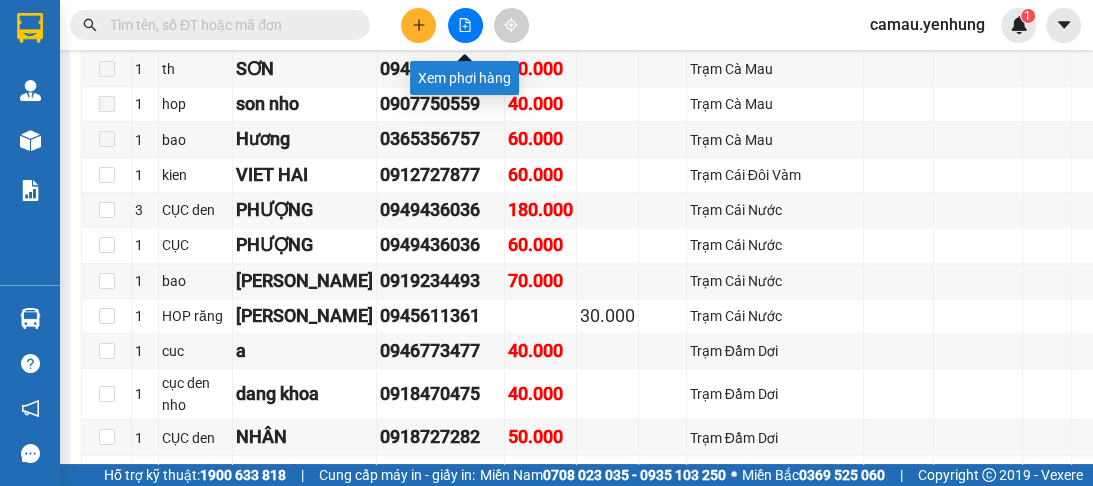 click 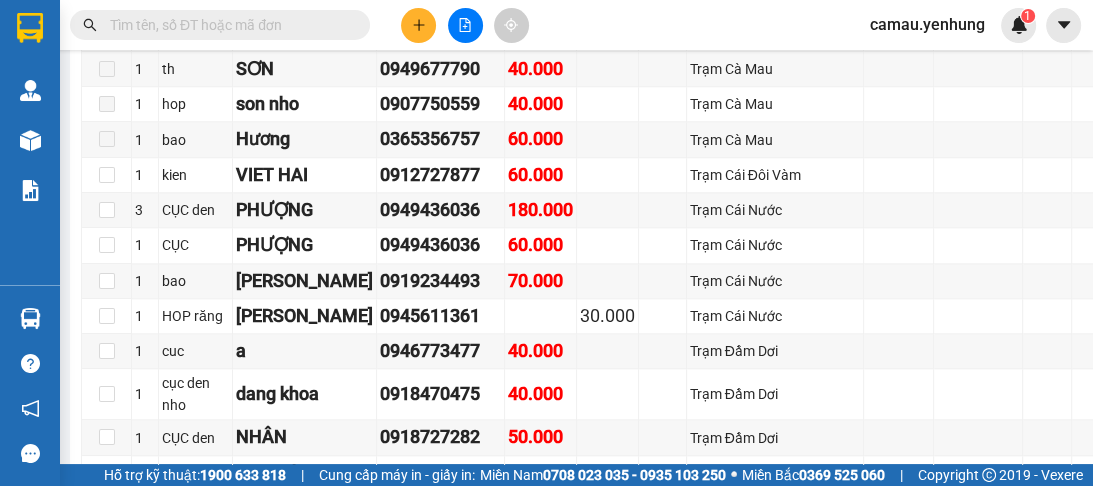 click 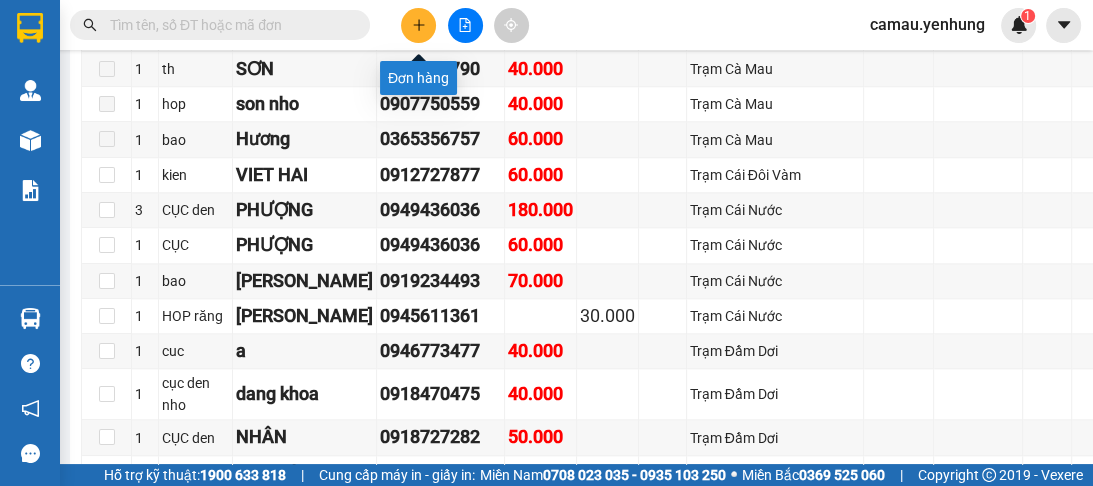 click 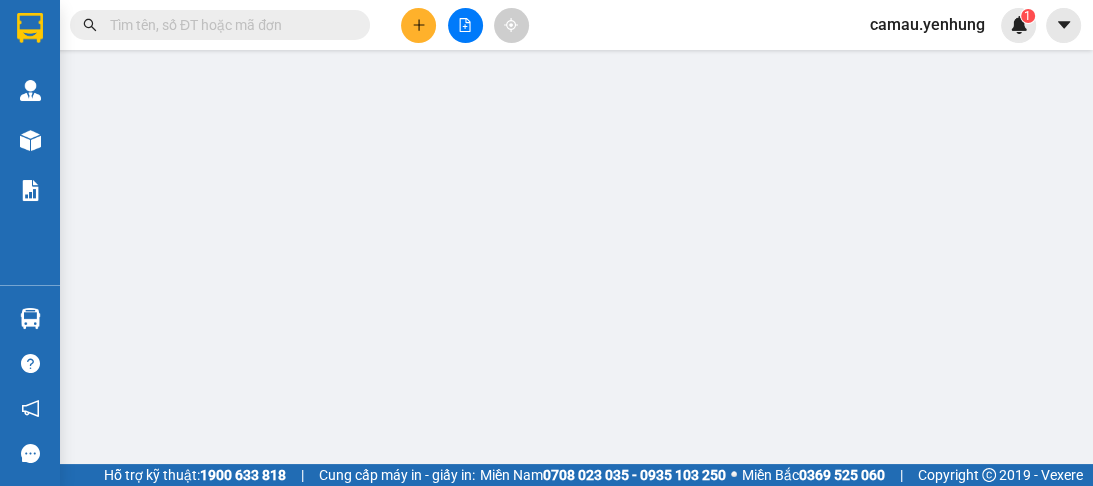 scroll, scrollTop: 0, scrollLeft: 0, axis: both 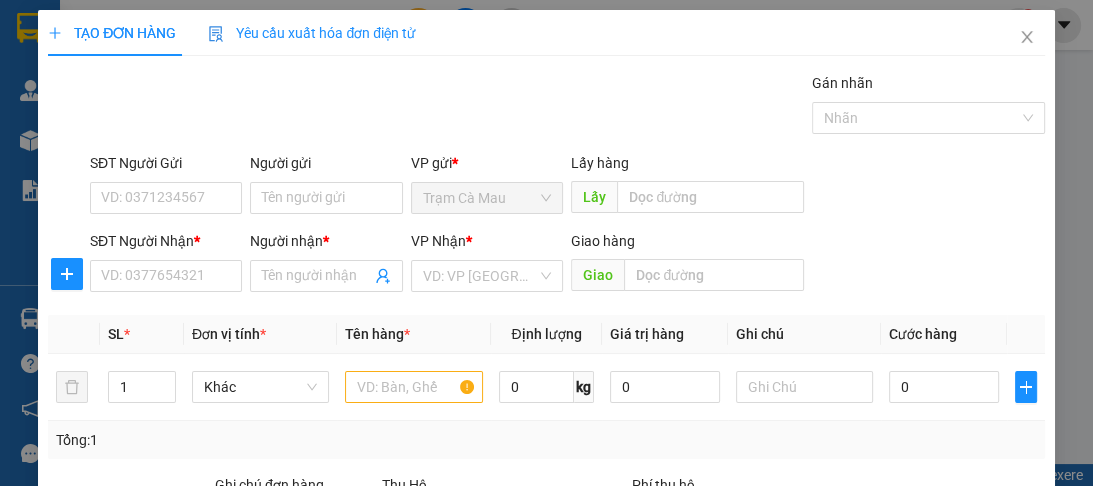 click 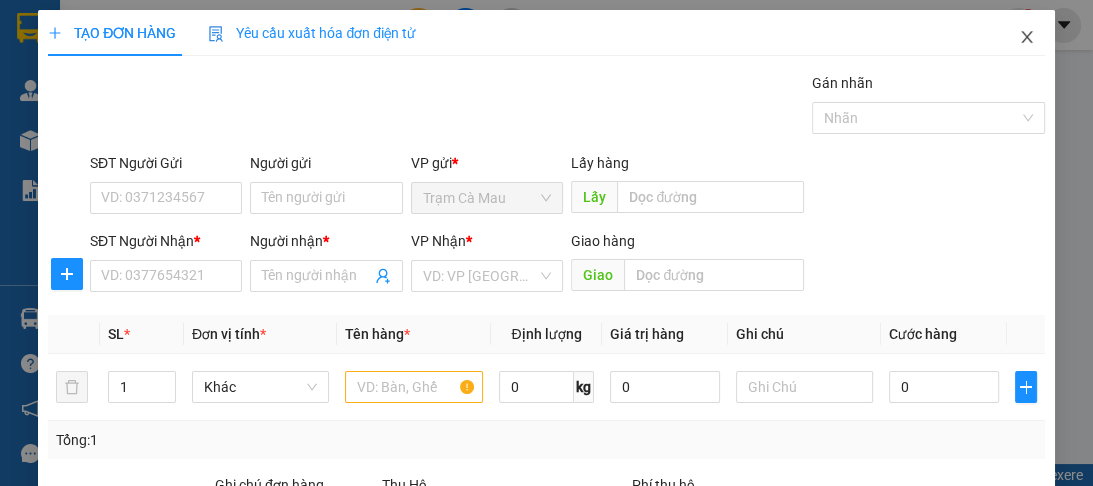 click at bounding box center [1027, 38] 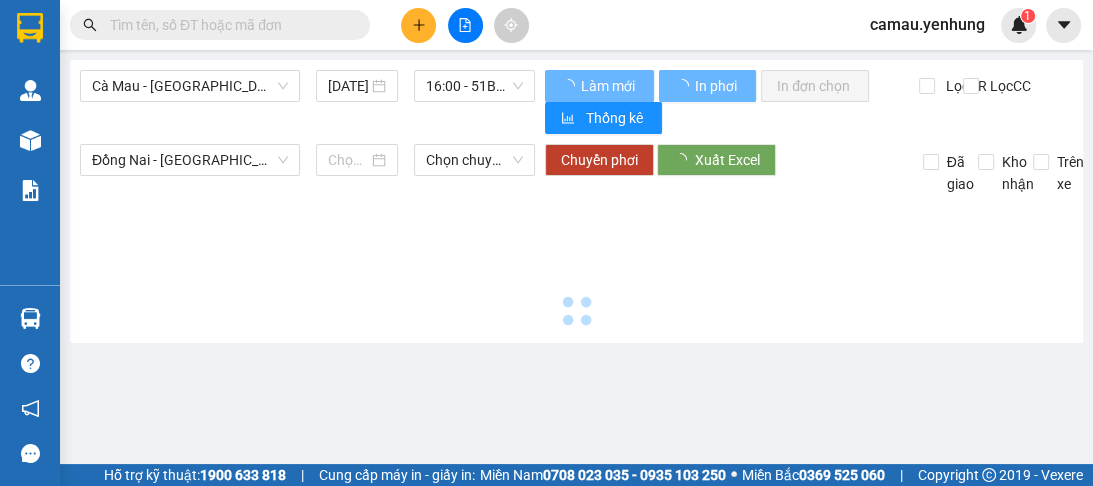 type on "[DATE]" 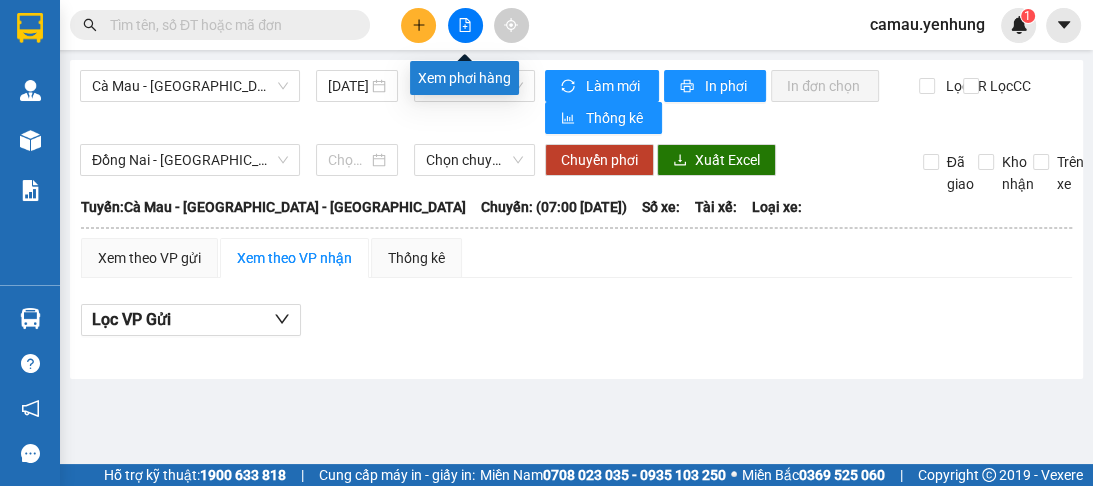 click 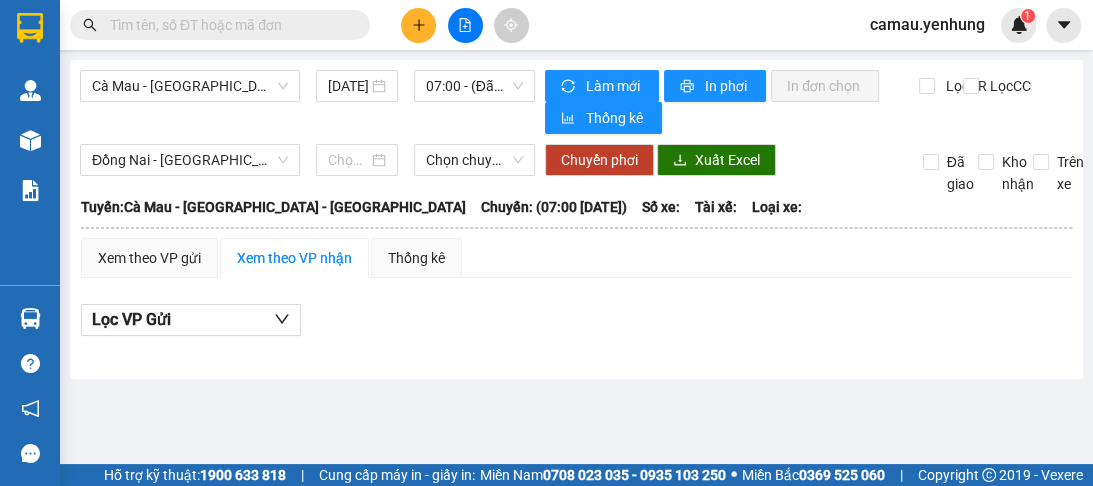 click 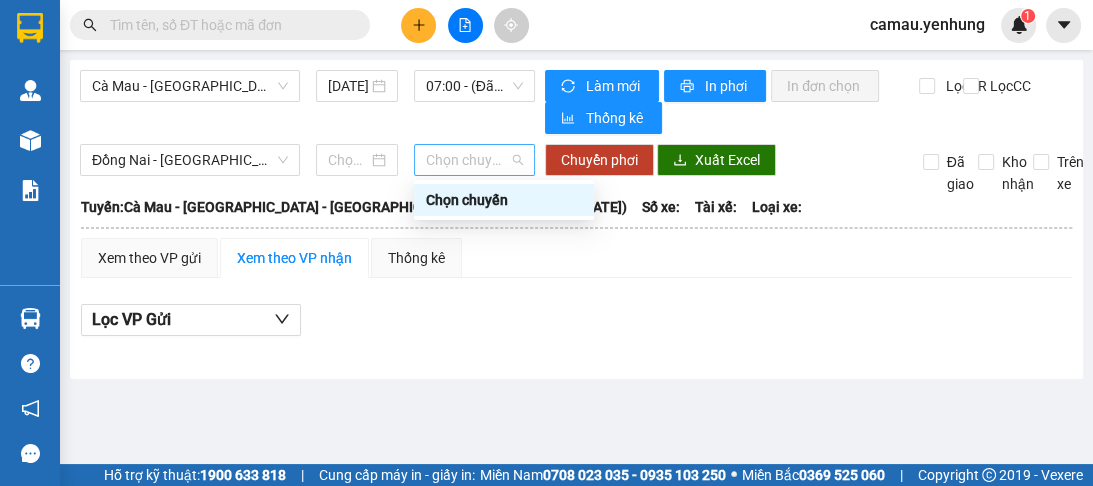 click on "Chọn chuyến" at bounding box center (474, 160) 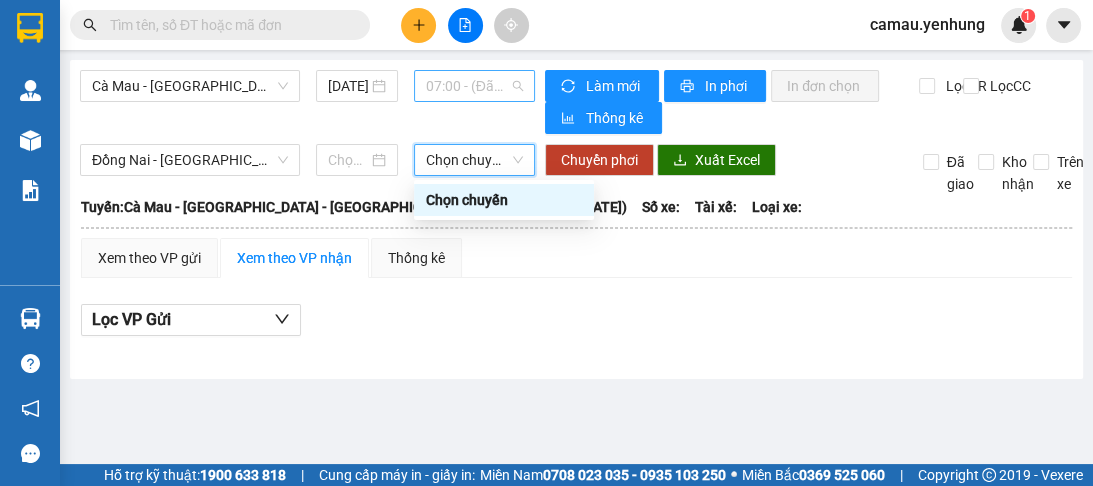 click on "07:00     - (Đã hủy)" at bounding box center [474, 86] 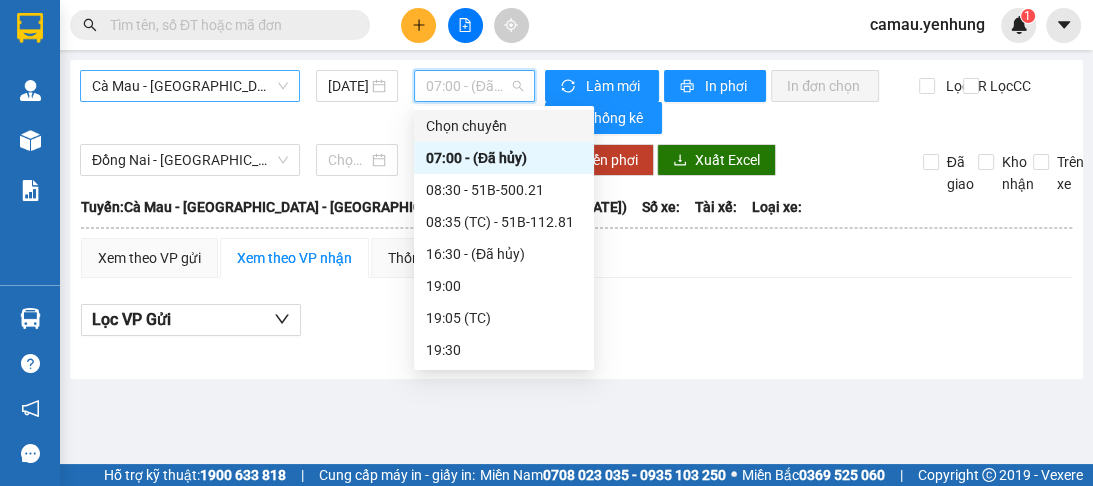 click on "Cà Mau - [GEOGRAPHIC_DATA] - [GEOGRAPHIC_DATA]" at bounding box center (190, 86) 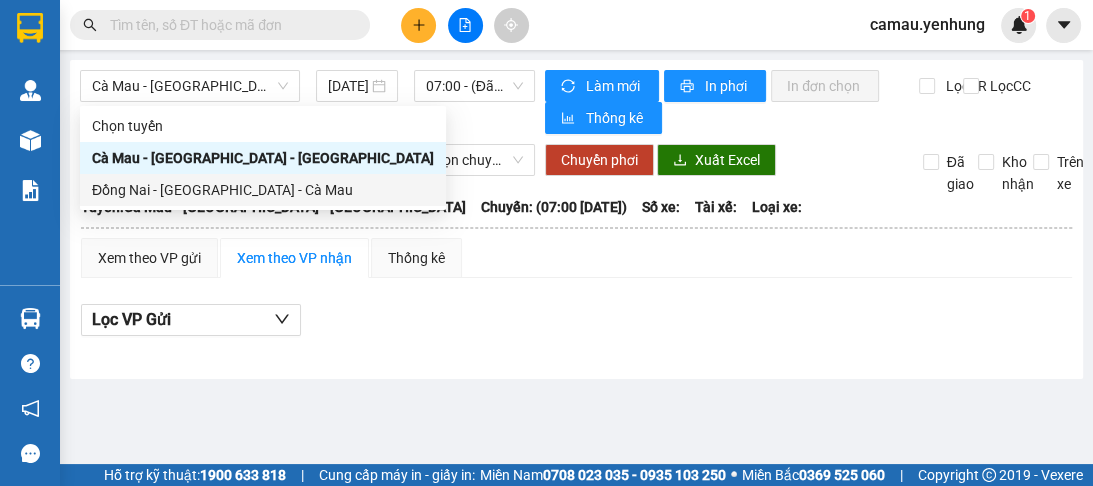 click at bounding box center (576, 228) 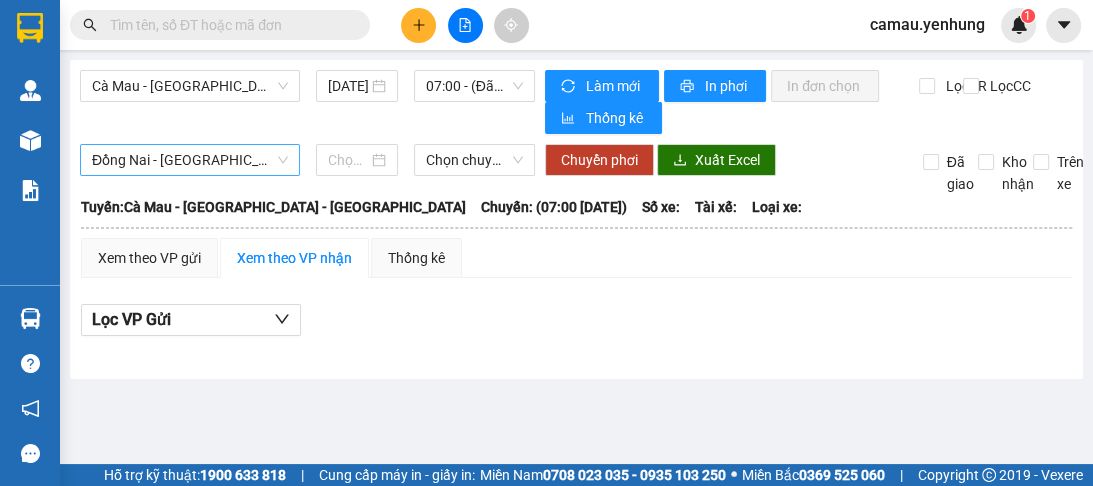 click on "Đồng Nai - [GEOGRAPHIC_DATA] - Cà Mau" at bounding box center [190, 160] 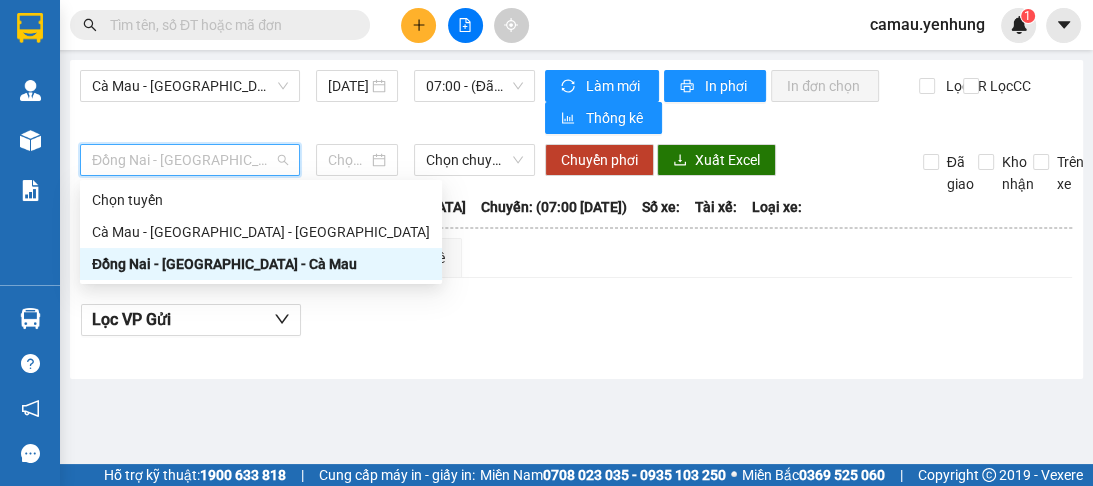 click on "Đồng Nai - [GEOGRAPHIC_DATA] - Cà Mau" at bounding box center [261, 264] 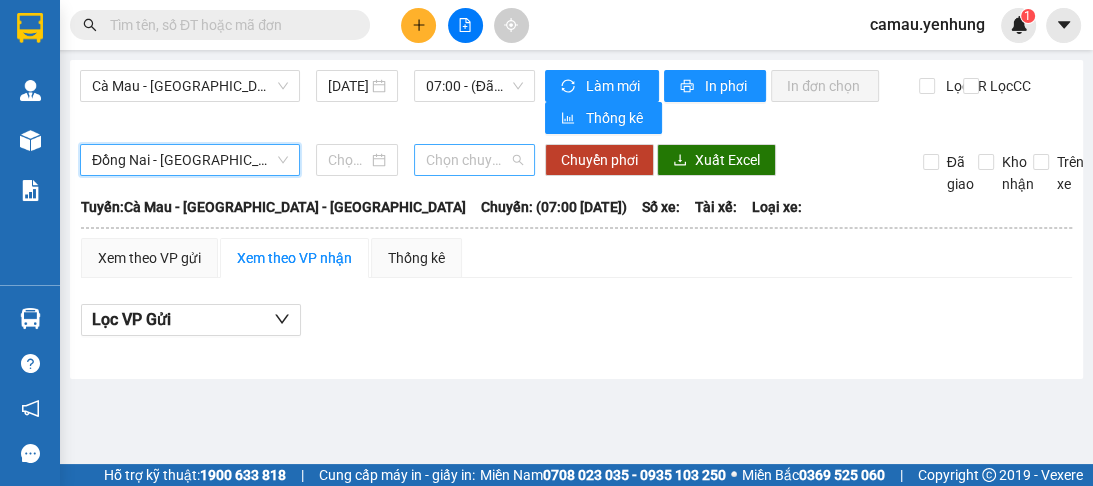 click on "Chọn chuyến" at bounding box center (474, 160) 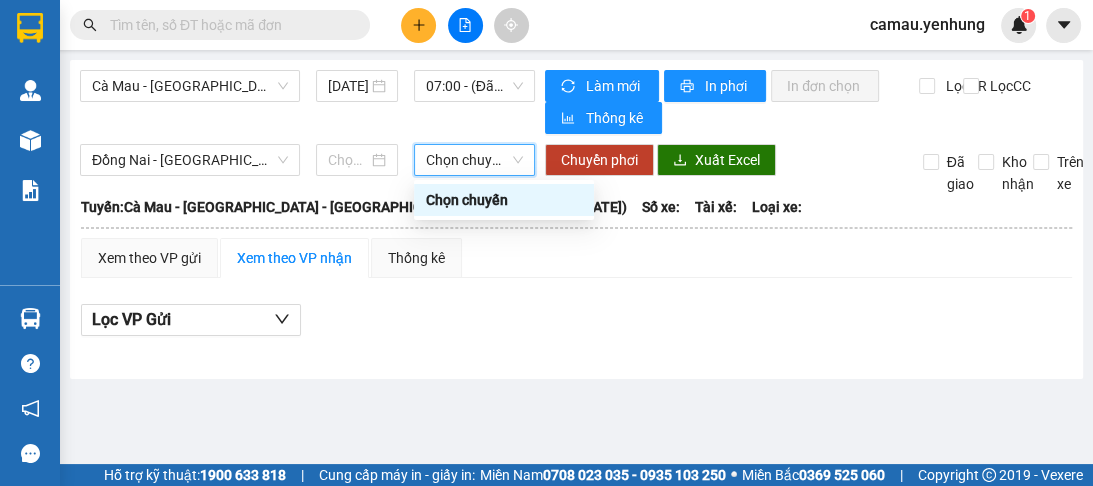 click on "Chọn chuyến" at bounding box center [474, 160] 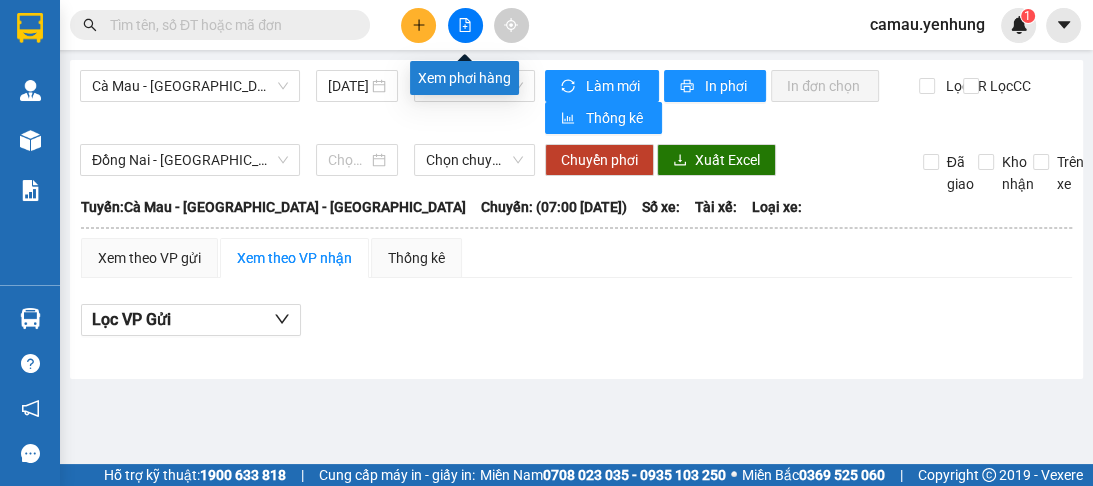 click 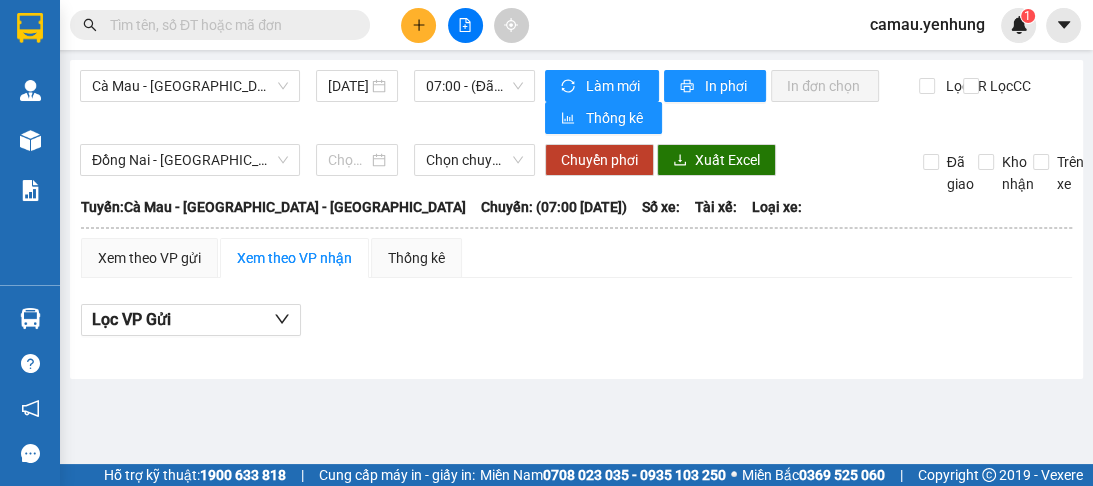 click 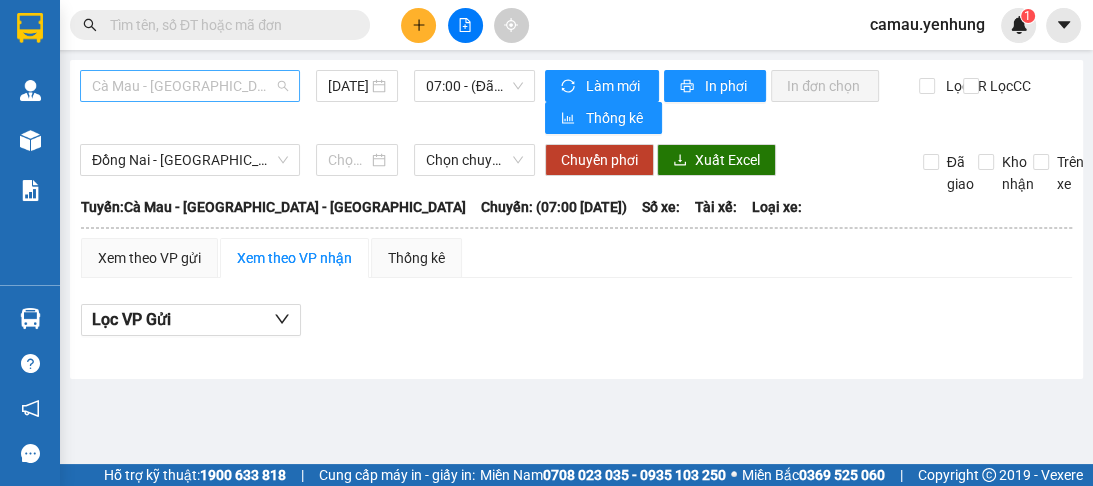 click on "Cà Mau - [GEOGRAPHIC_DATA] - [GEOGRAPHIC_DATA]" at bounding box center (190, 86) 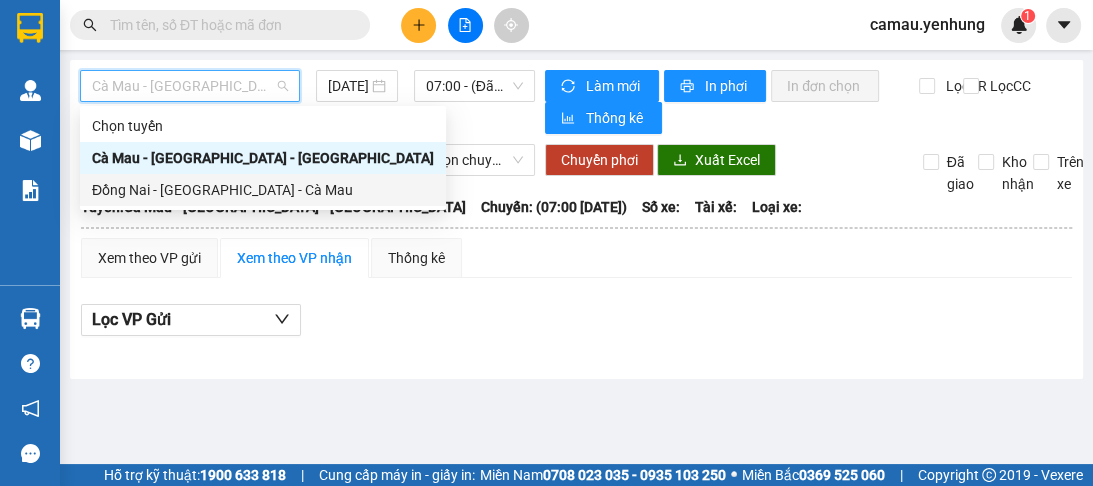 click on "Đồng Nai - [GEOGRAPHIC_DATA] - Cà Mau" at bounding box center (263, 190) 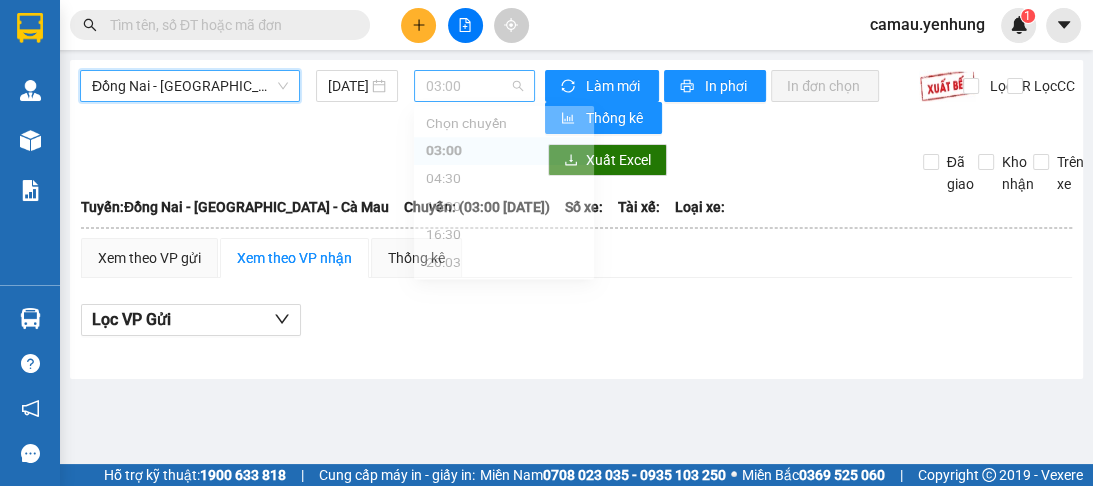 click on "03:00" at bounding box center (474, 86) 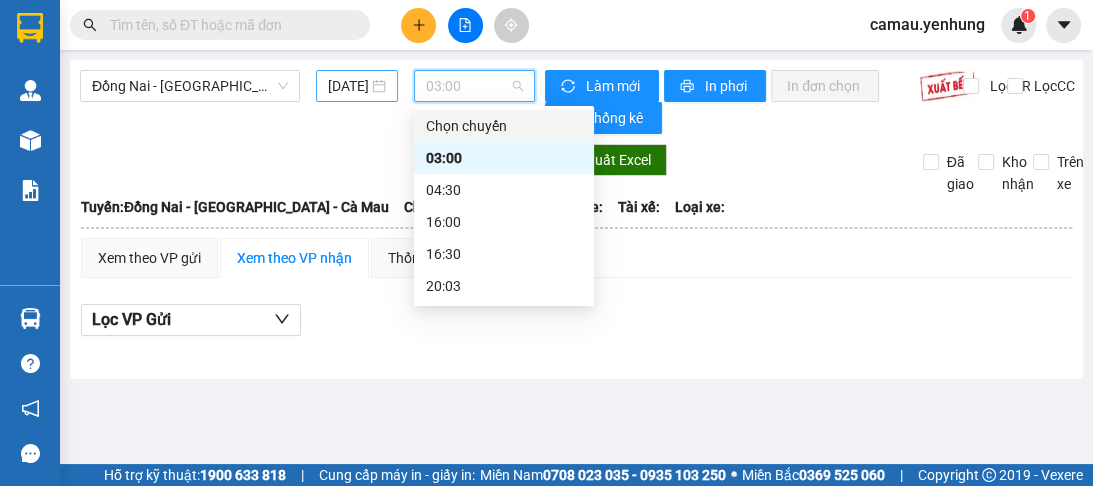 click on "[DATE]" at bounding box center [348, 86] 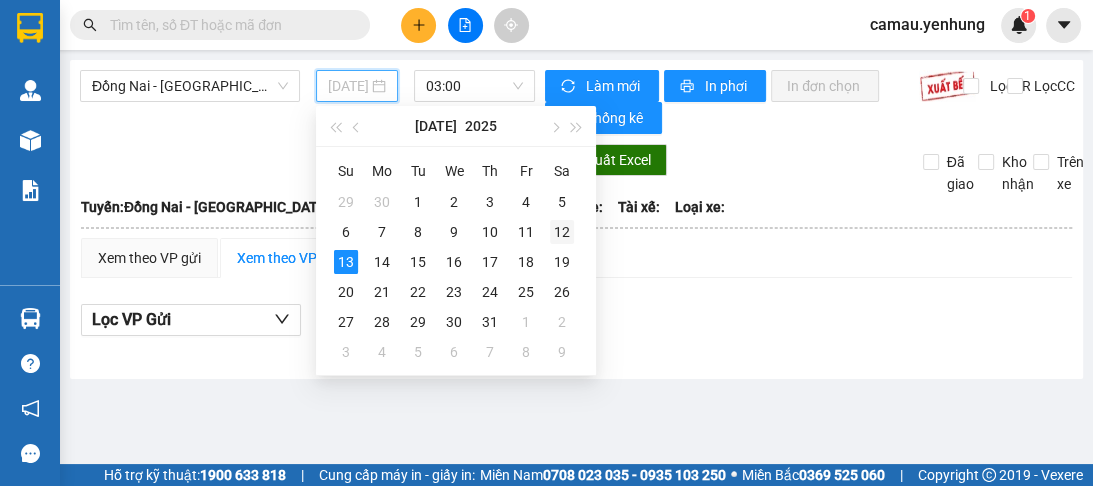 click on "12" at bounding box center [562, 232] 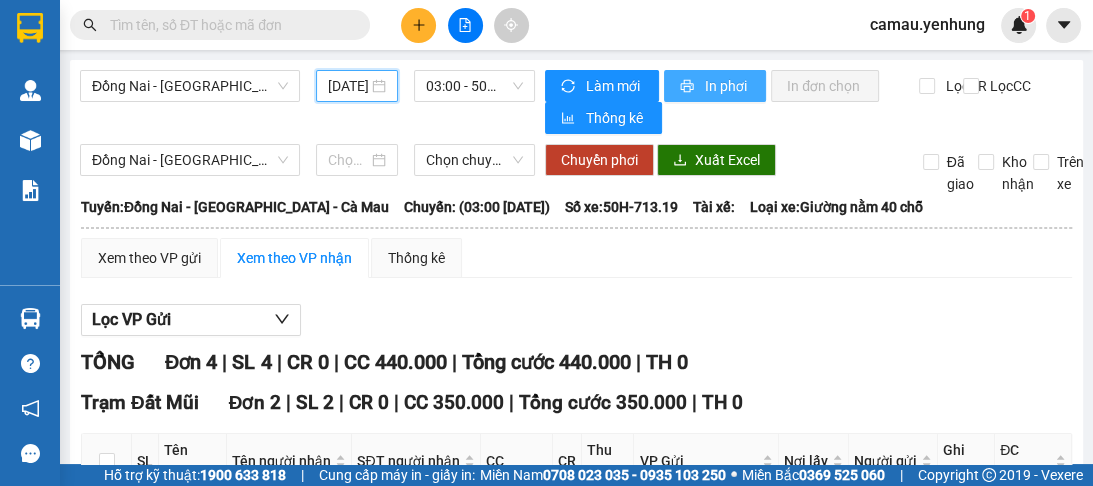 click on "In phơi" at bounding box center (727, 86) 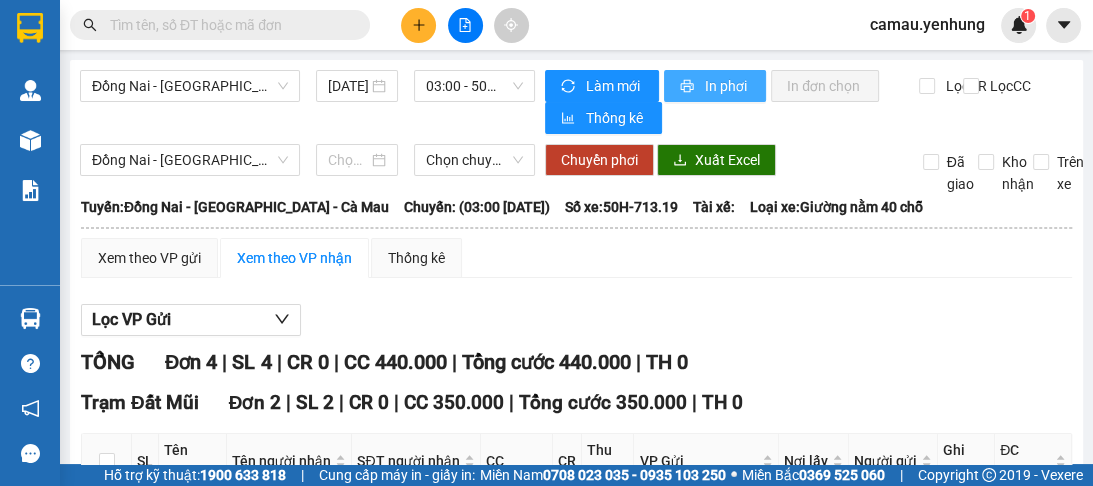scroll, scrollTop: 0, scrollLeft: 0, axis: both 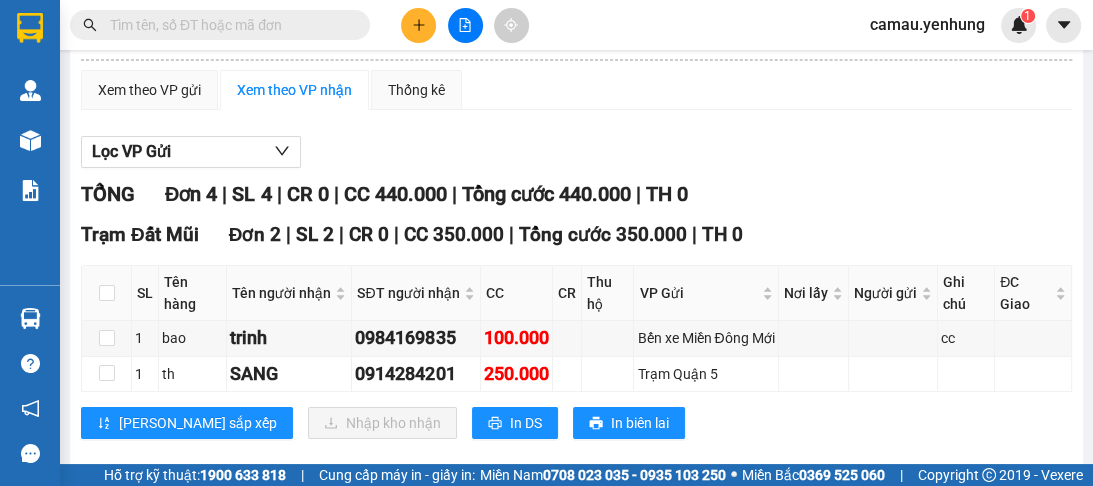 click on "Xem theo VP nhận" at bounding box center [294, 90] 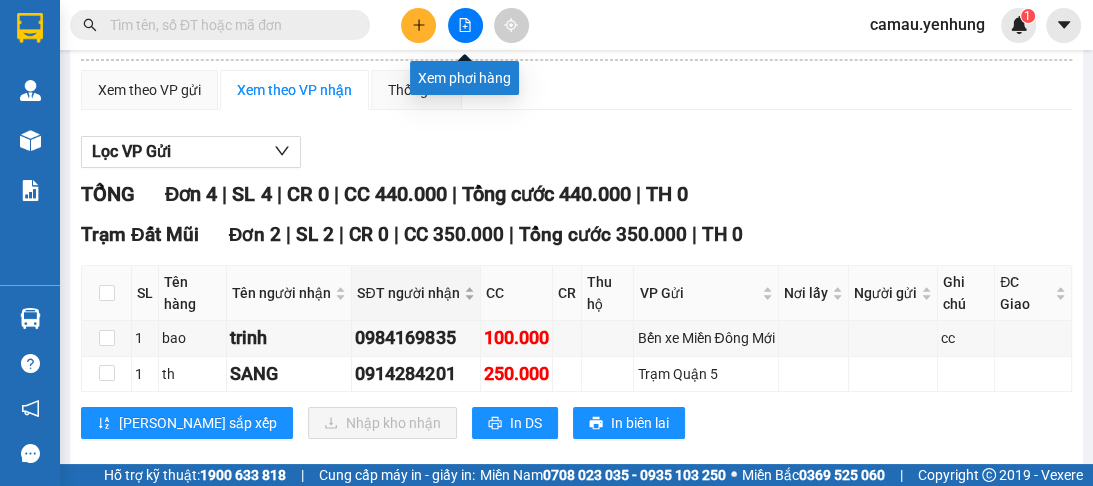 scroll, scrollTop: 0, scrollLeft: 0, axis: both 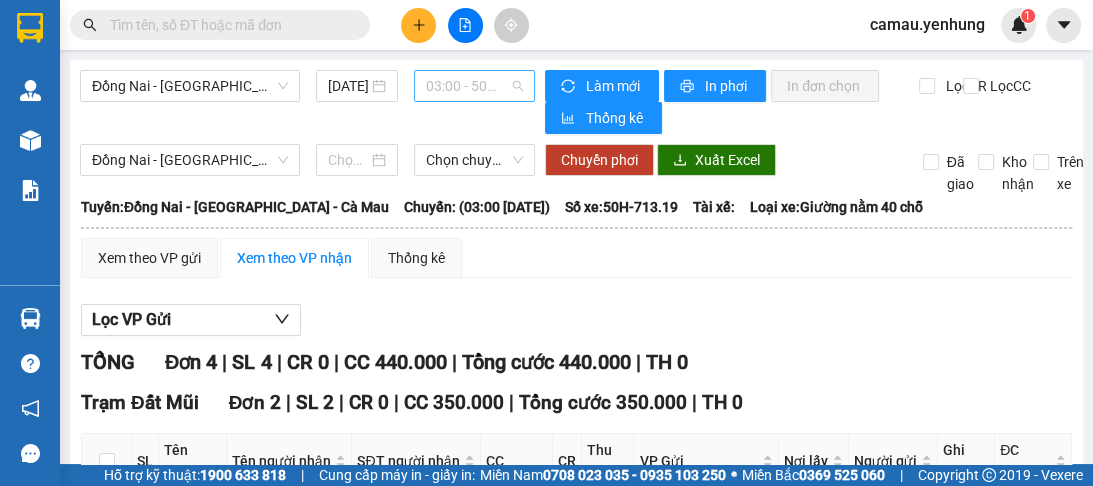 click on "03:00     - 50H-713.19" at bounding box center (474, 86) 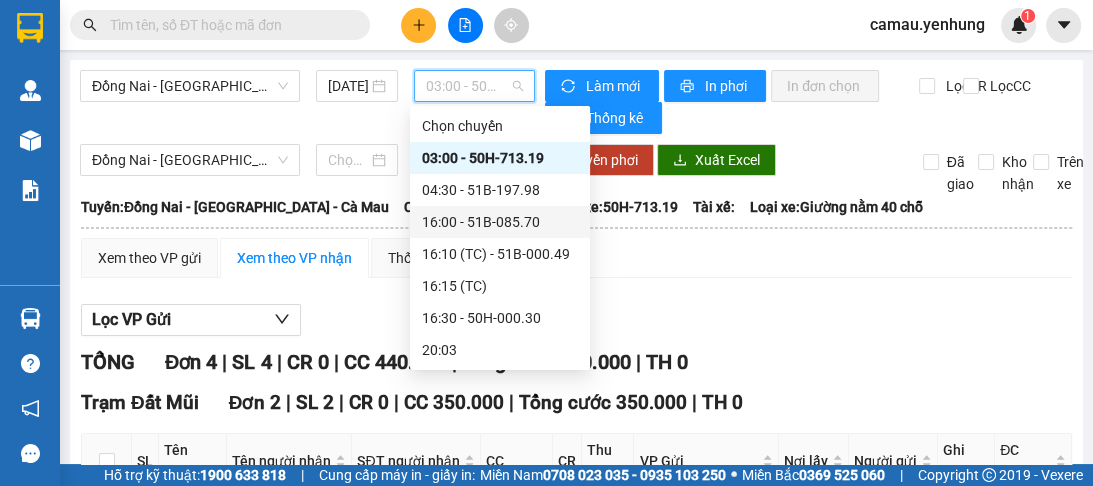 click on "16:00     - 51B-085.70" at bounding box center (500, 222) 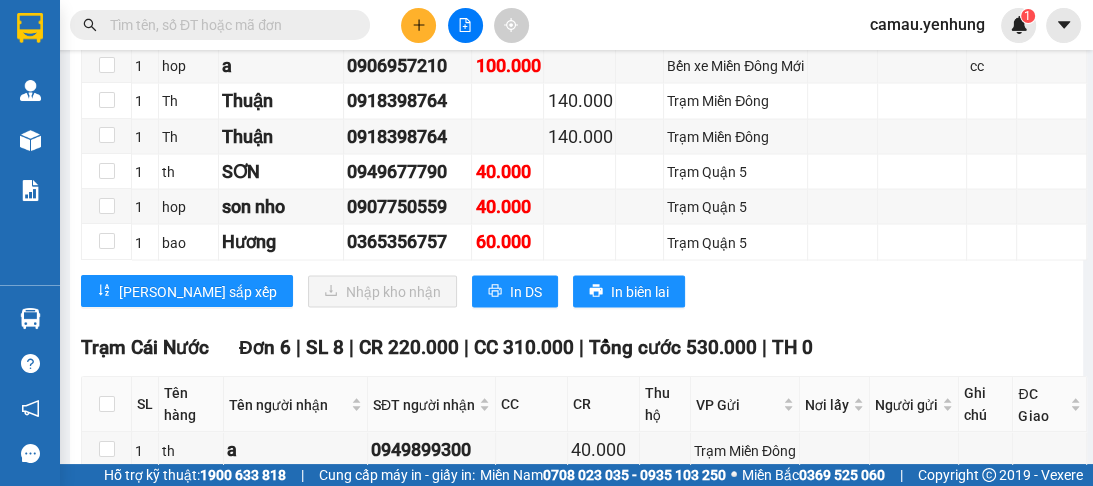 scroll, scrollTop: 2569, scrollLeft: 0, axis: vertical 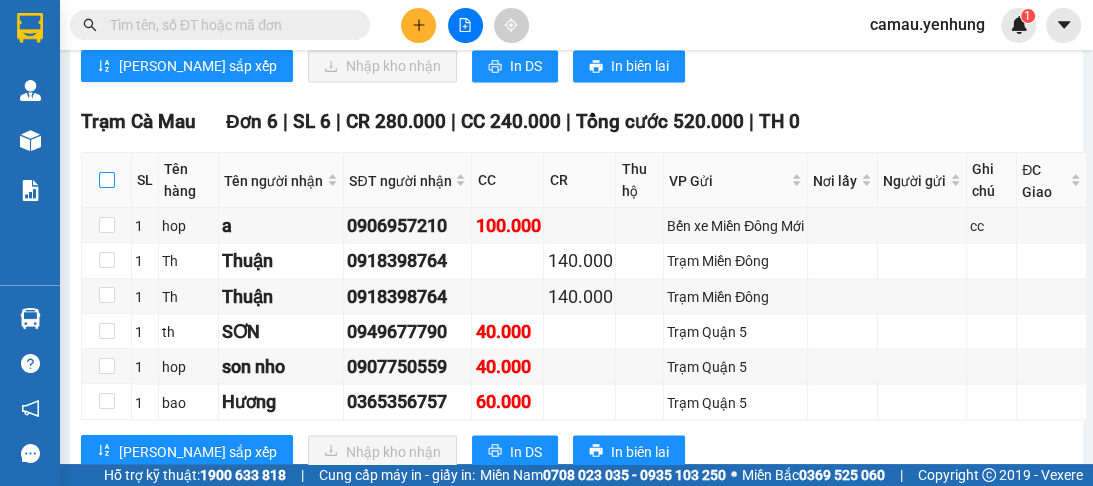 click at bounding box center (107, 180) 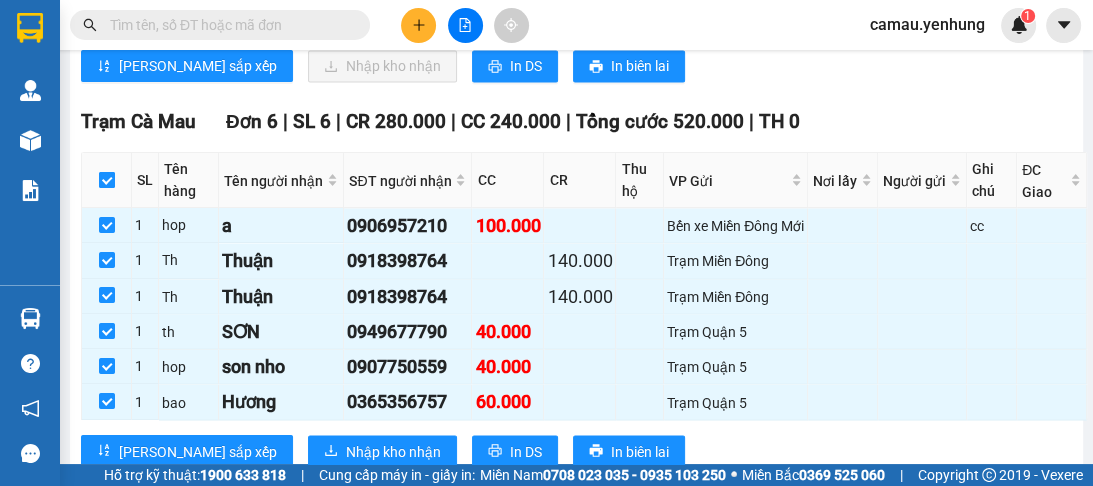checkbox on "true" 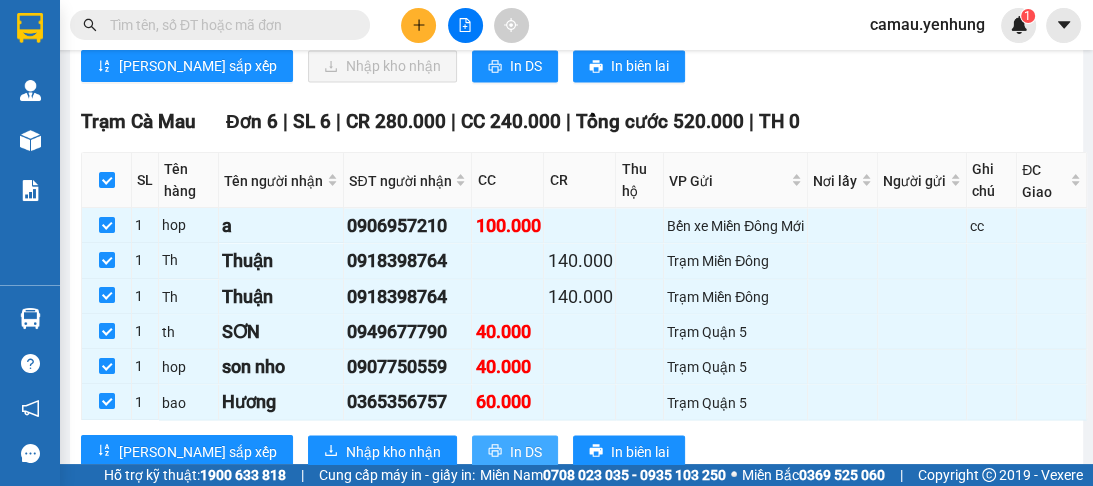 click on "In DS" at bounding box center [526, 451] 